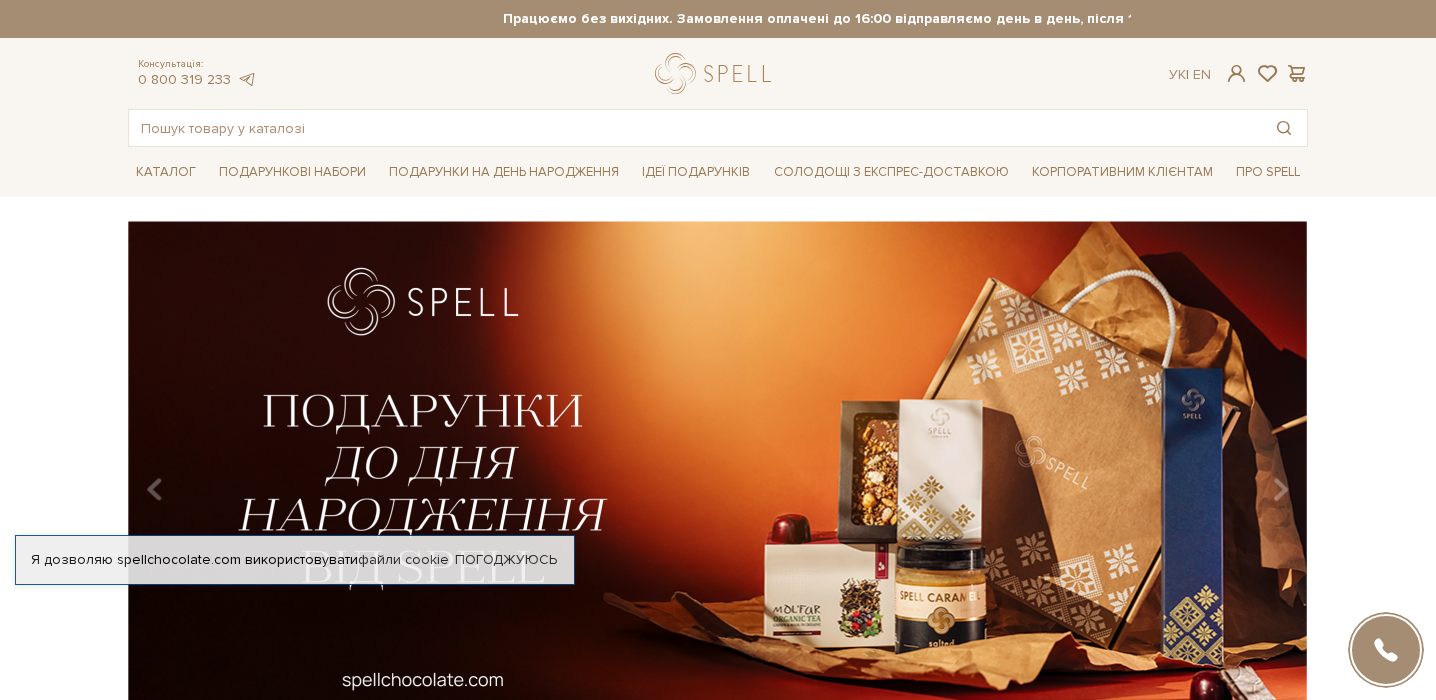 scroll, scrollTop: 0, scrollLeft: 0, axis: both 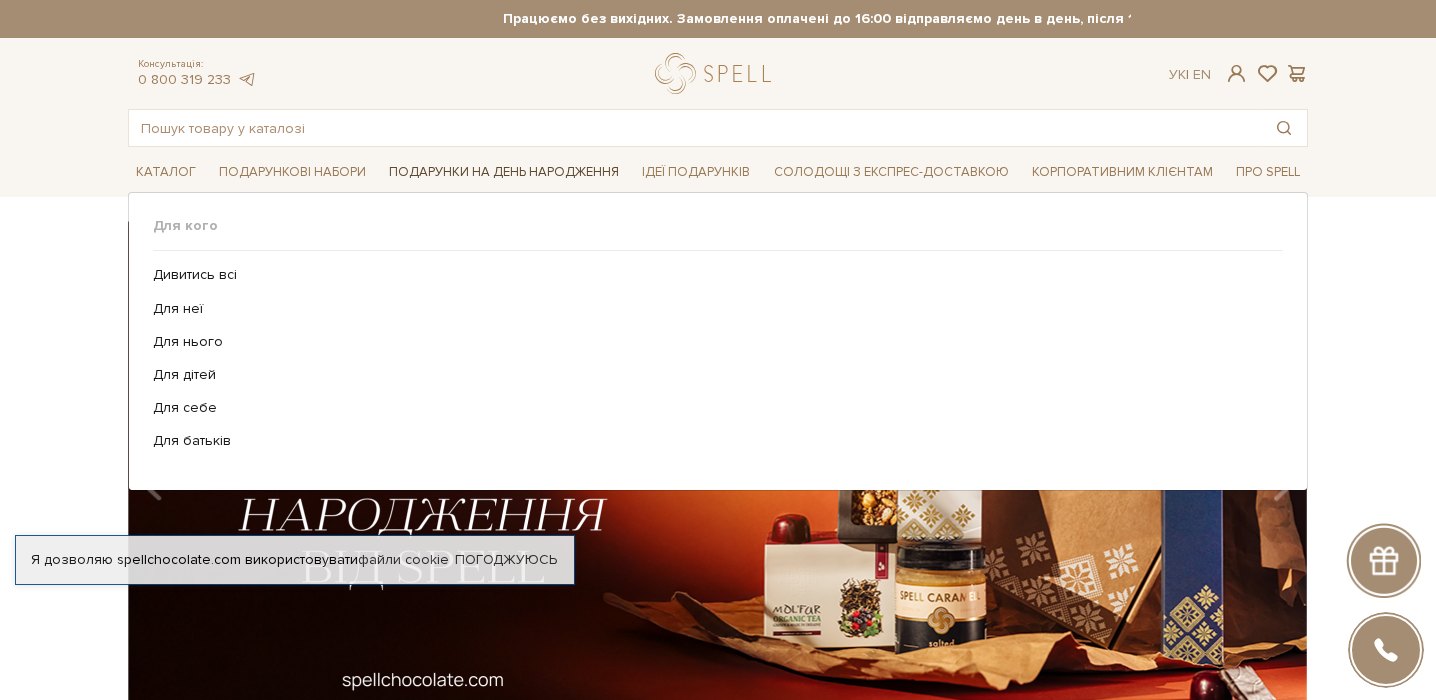 click on "Подарунки на День народження" at bounding box center [504, 172] 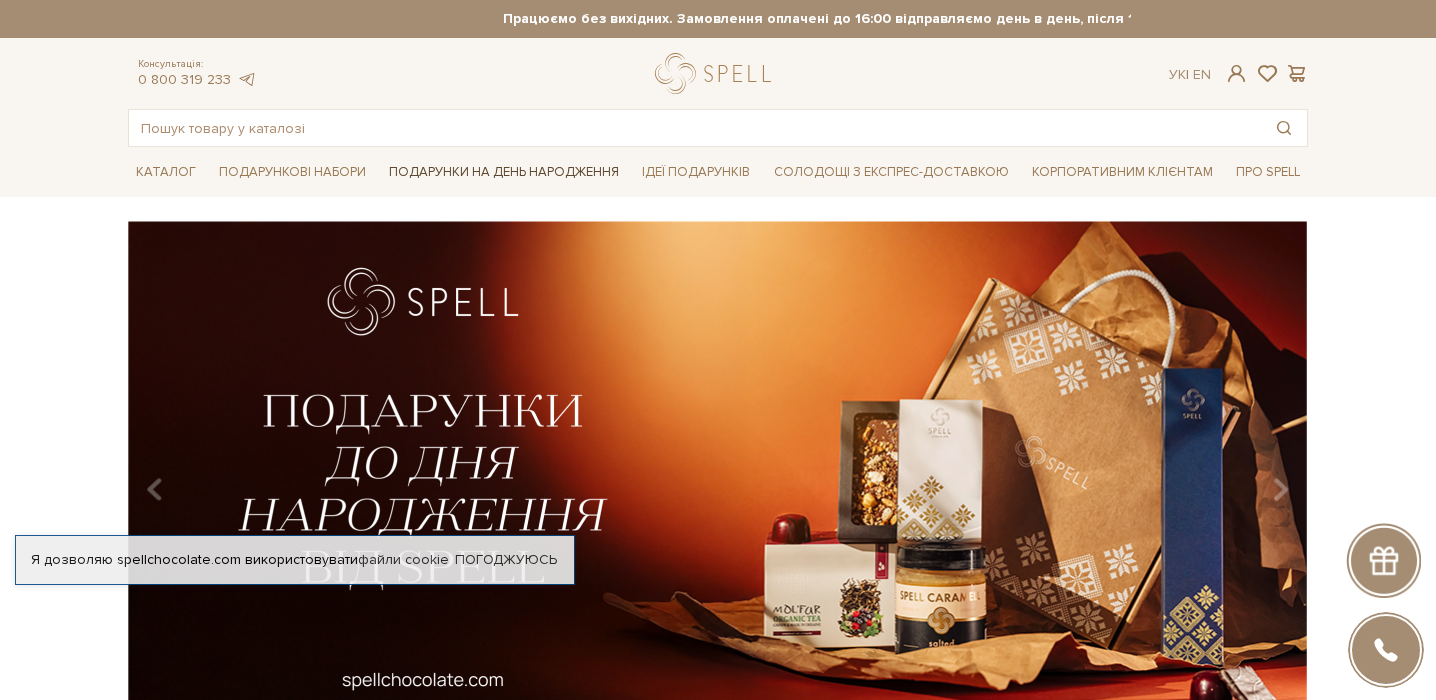 click on "Подарунки на День народження" at bounding box center (504, 172) 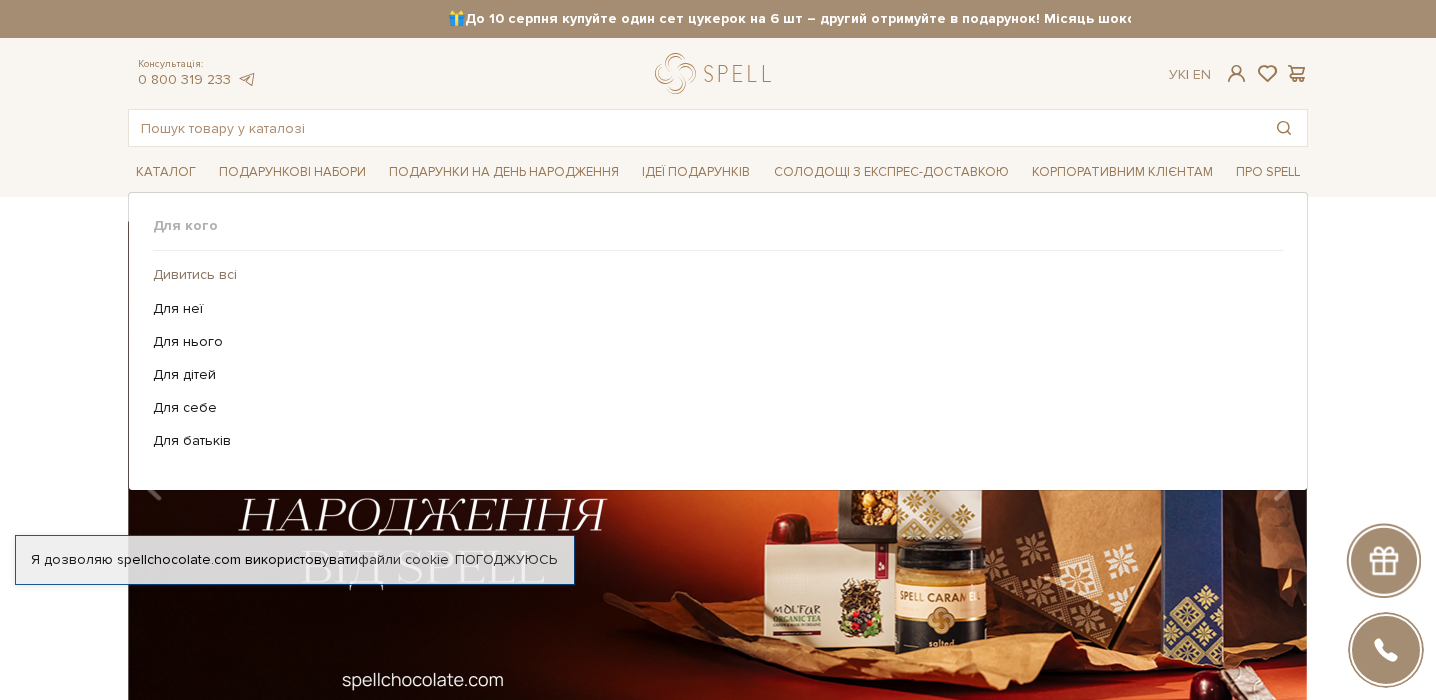click on "Дивитись всі" at bounding box center (710, 275) 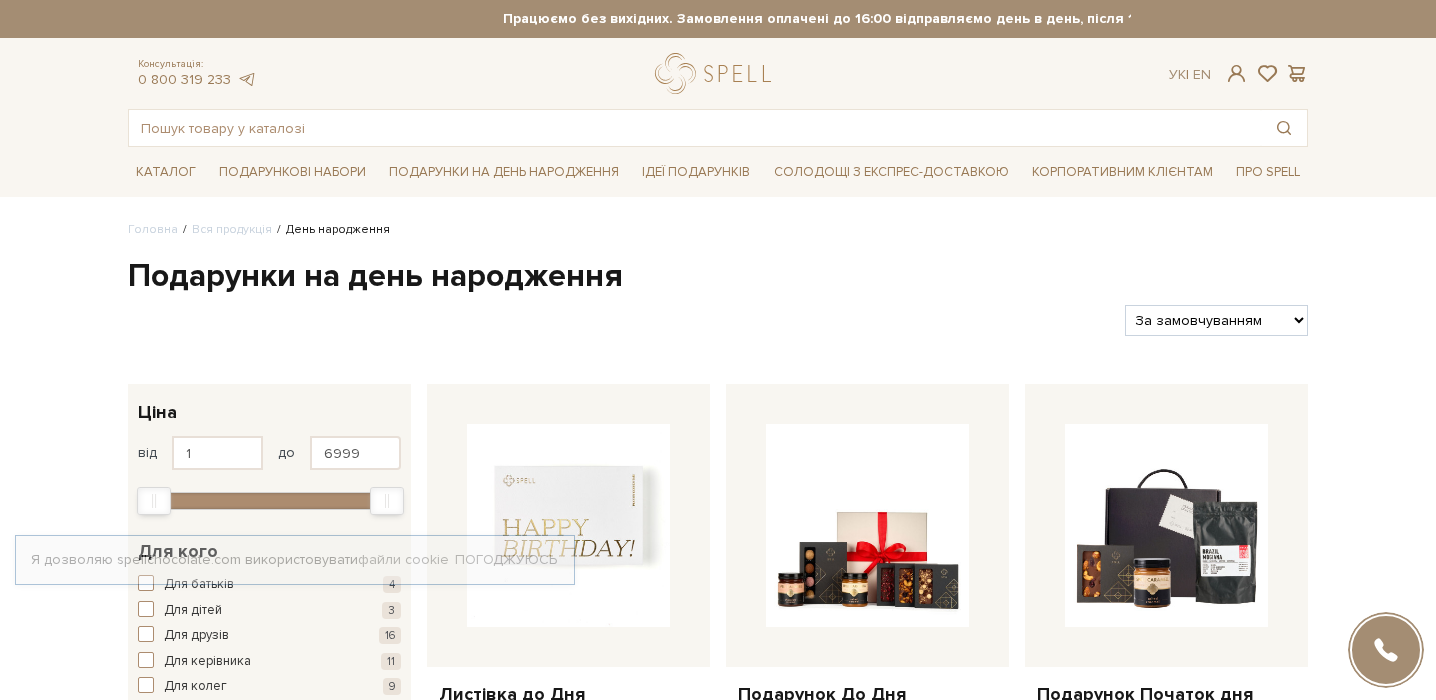 scroll, scrollTop: 0, scrollLeft: 0, axis: both 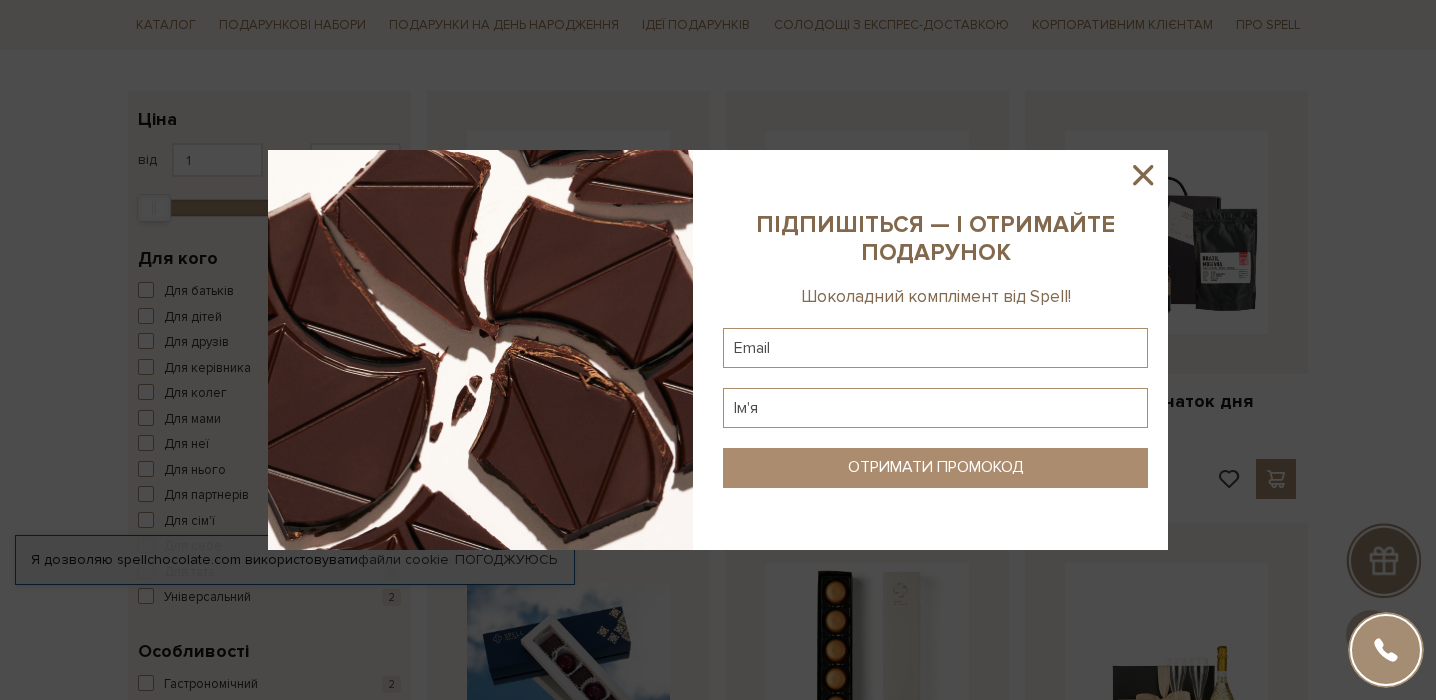click 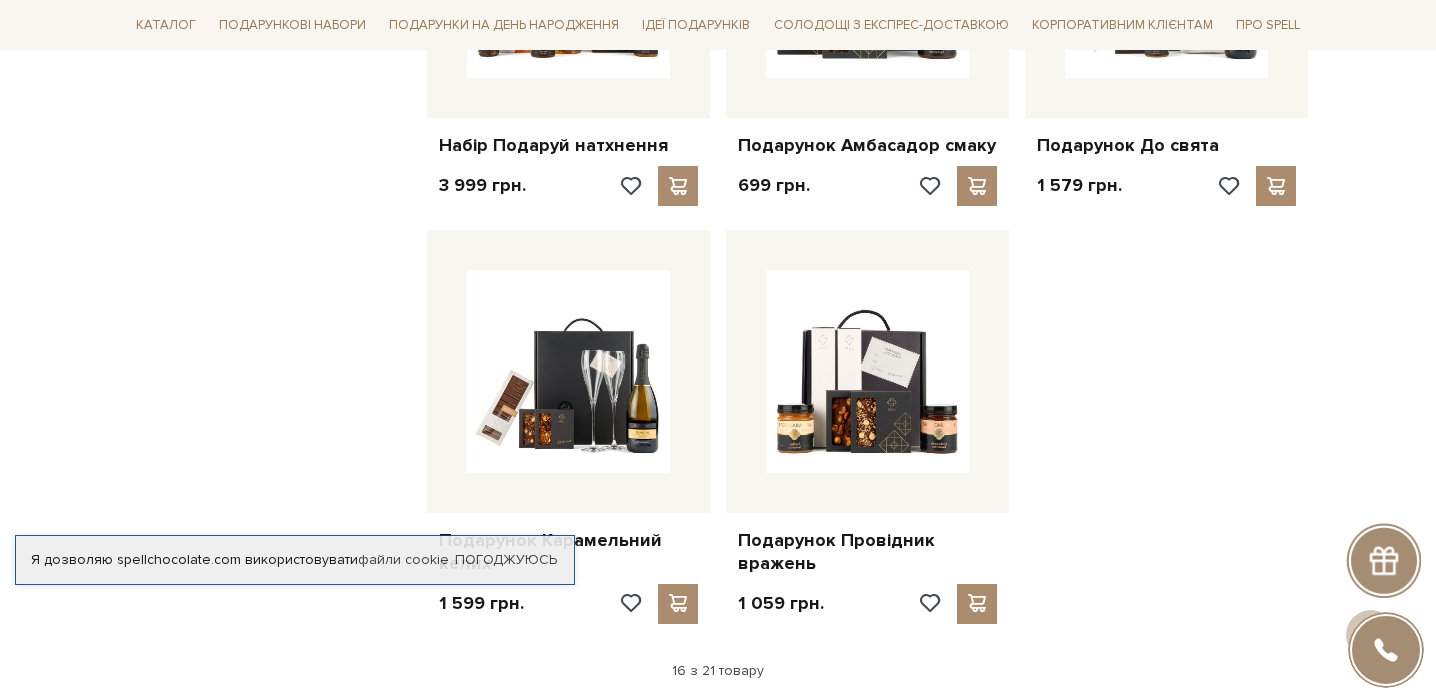 scroll, scrollTop: 2265, scrollLeft: 0, axis: vertical 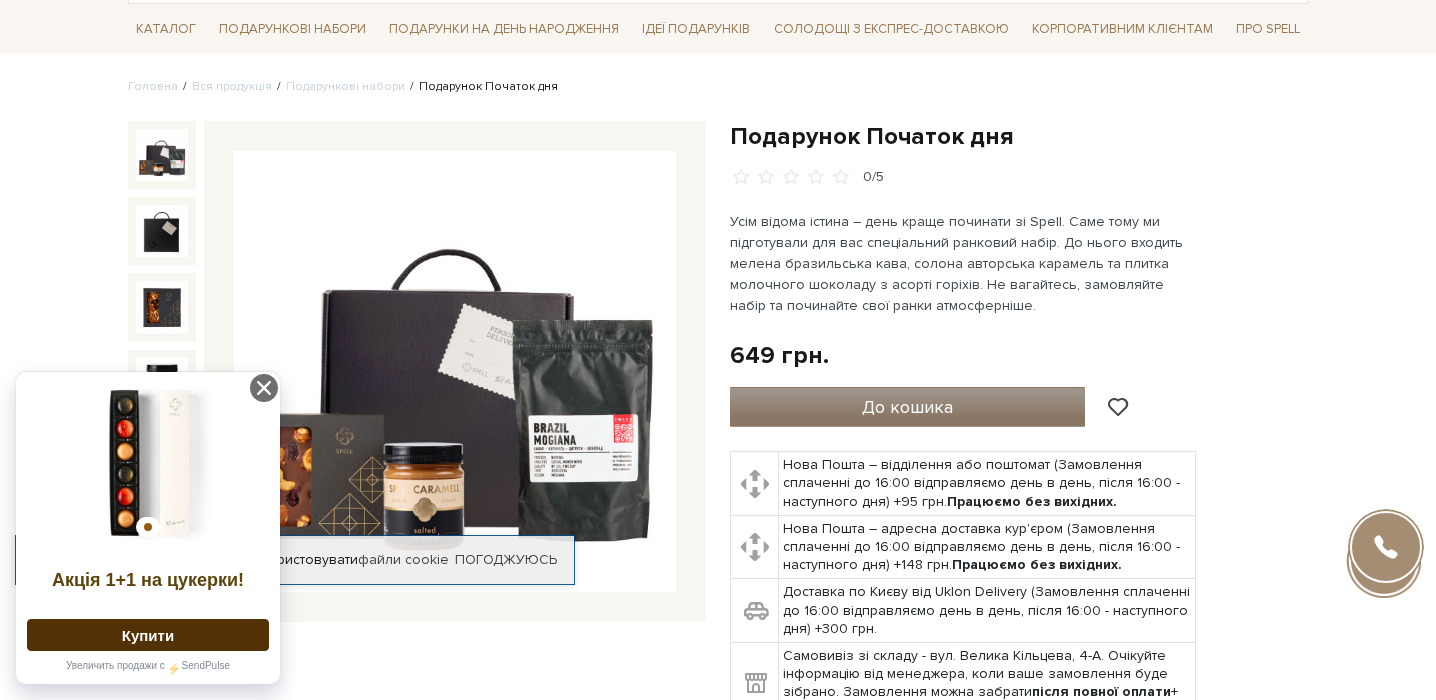 click on "До кошика" at bounding box center (907, 407) 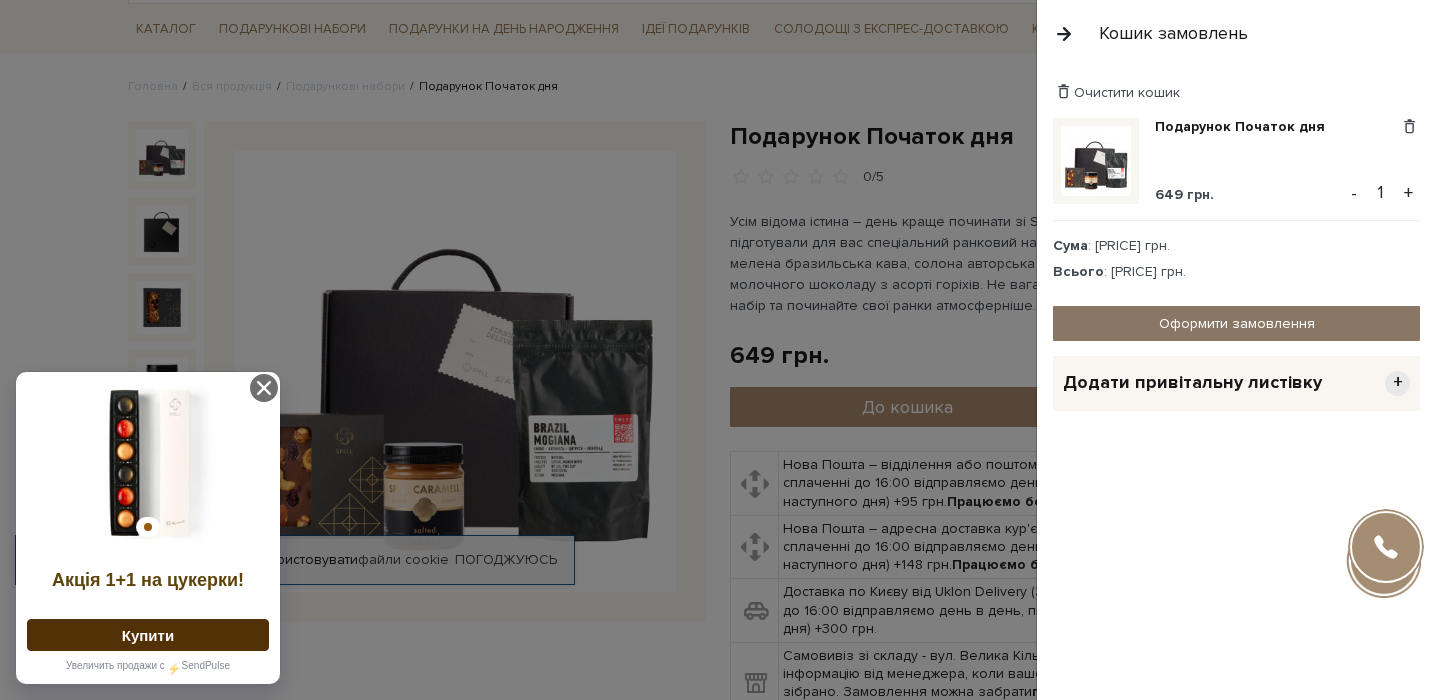 click on "Оформити замовлення" at bounding box center (1236, 323) 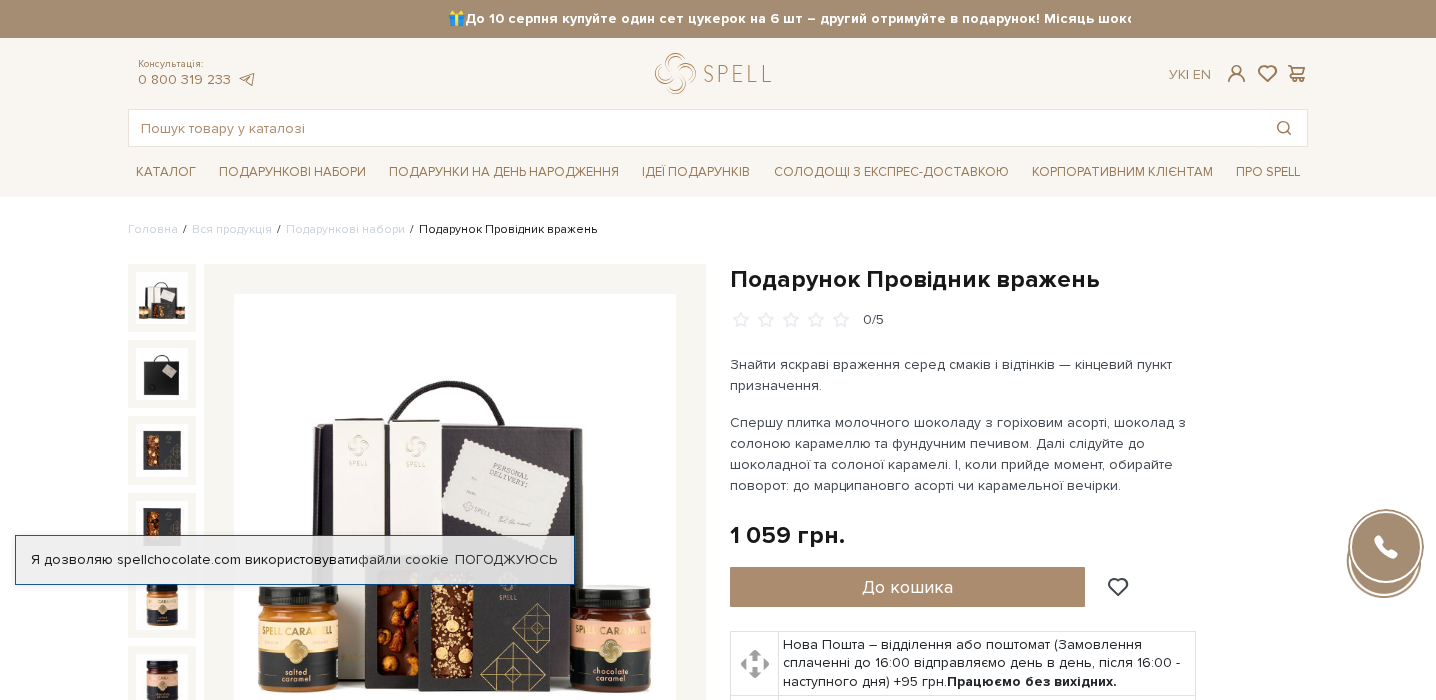 scroll, scrollTop: 0, scrollLeft: 0, axis: both 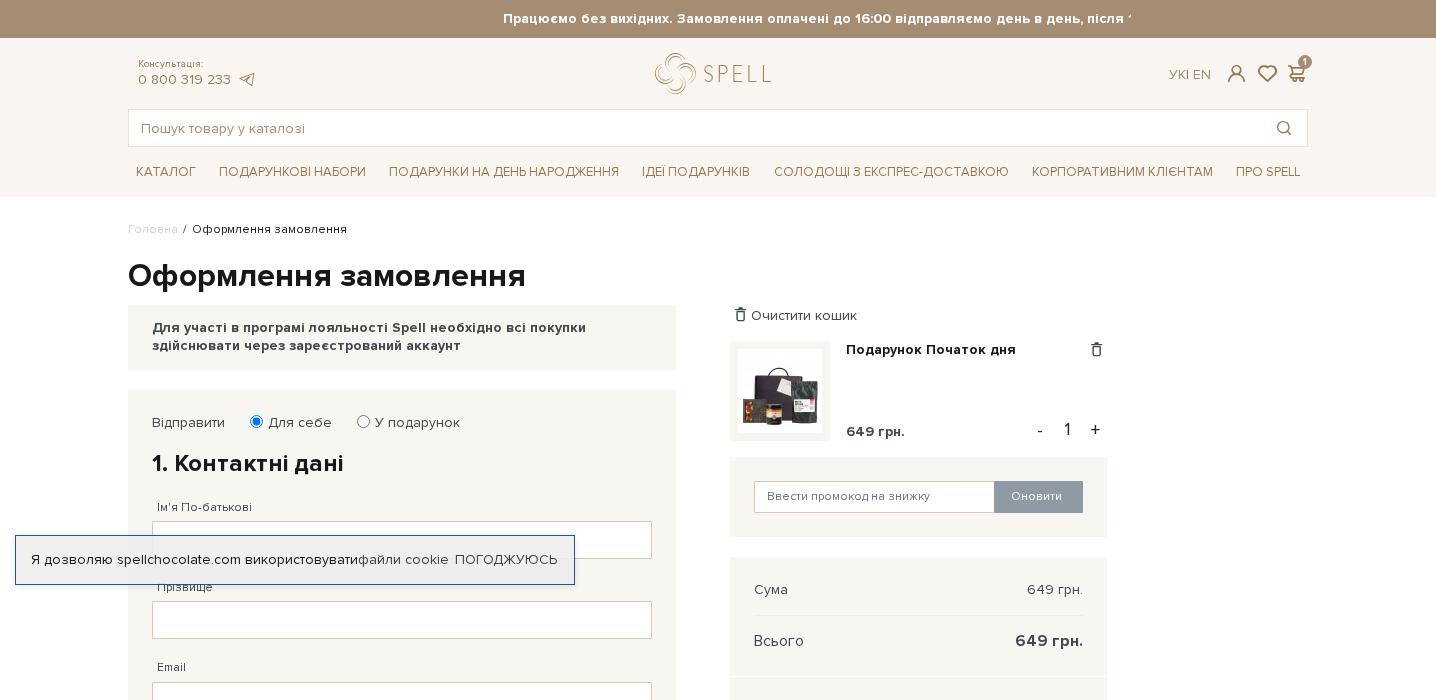 click on "У подарунок" at bounding box center (363, 421) 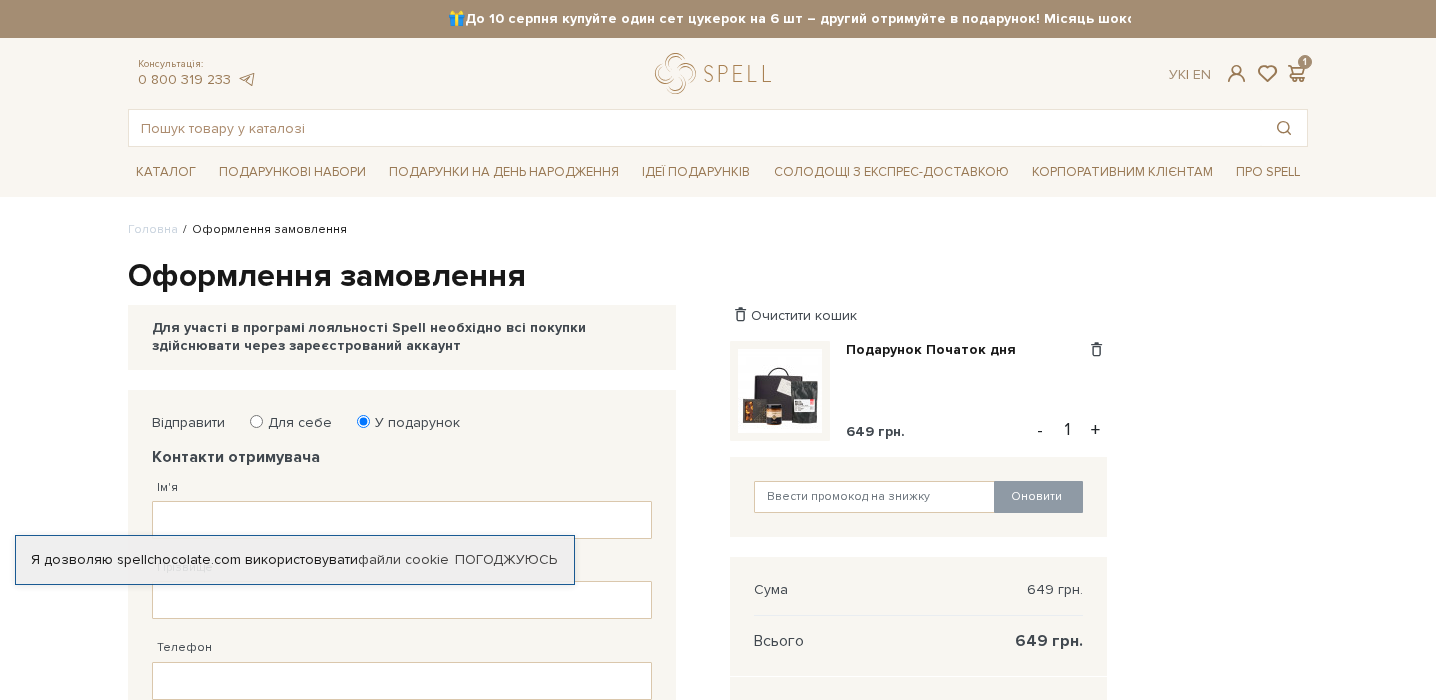 click on "Подарункові набори
SALE
Корпоративним клієнтам
Доставка і оплата
Консультація: [PHONE]
Передзвонити мені
Ук                 |
En
|
🎁До 10 серпня купуйте один сет цукерок на 6 шт –</0> другий отримуйте в подарунок! Місяць шоколаду в Spell:  обрати свій сет >>
обрати свій сет >>
| |" at bounding box center (718, 898) 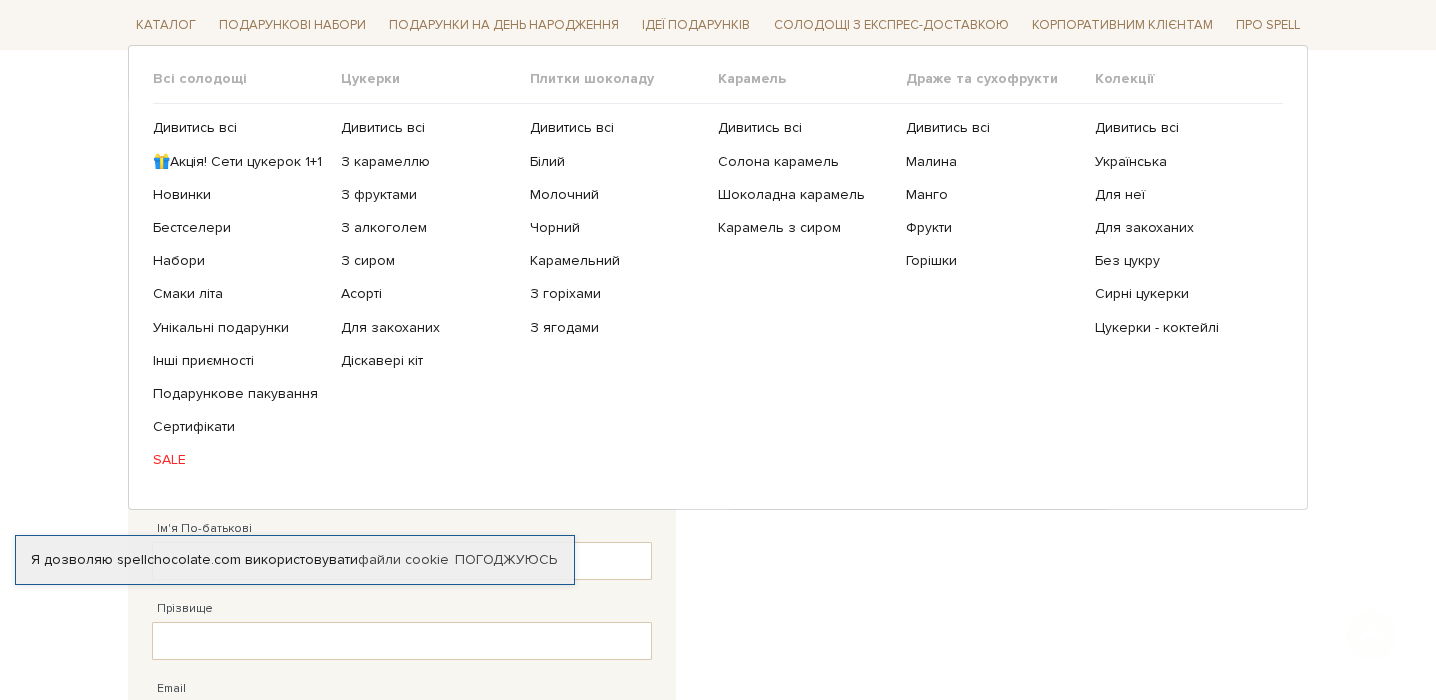scroll, scrollTop: 278, scrollLeft: 0, axis: vertical 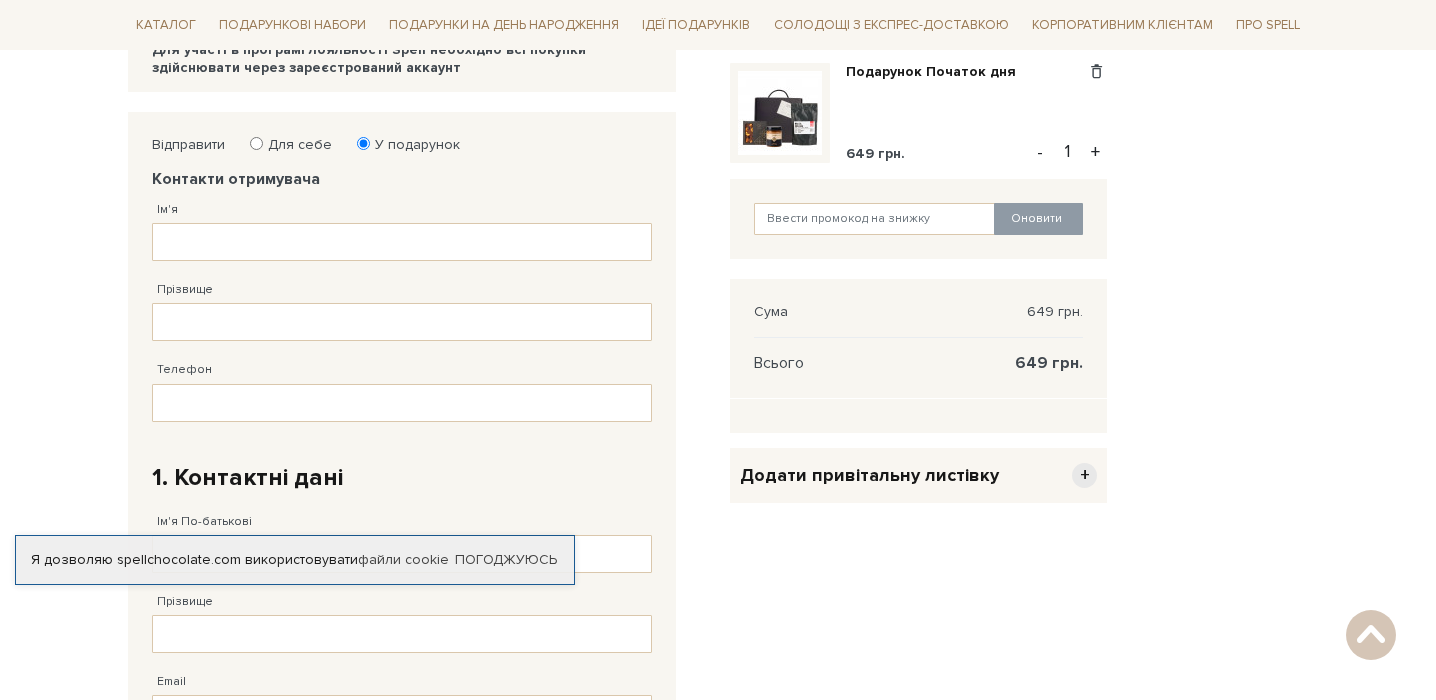 click on "Подарункові набори
SALE
Корпоративним клієнтам
Доставка і оплата
Консультація: [PHONE]
Передзвонити мені
Ук                 |
En
|
🎁До 10 серпня купуйте один сет цукерок на 6 шт –</0> другий отримуйте в подарунок! Місяць шоколаду в Spell:  обрати свій сет >>
обрати свій сет >>
| |" at bounding box center (718, 620) 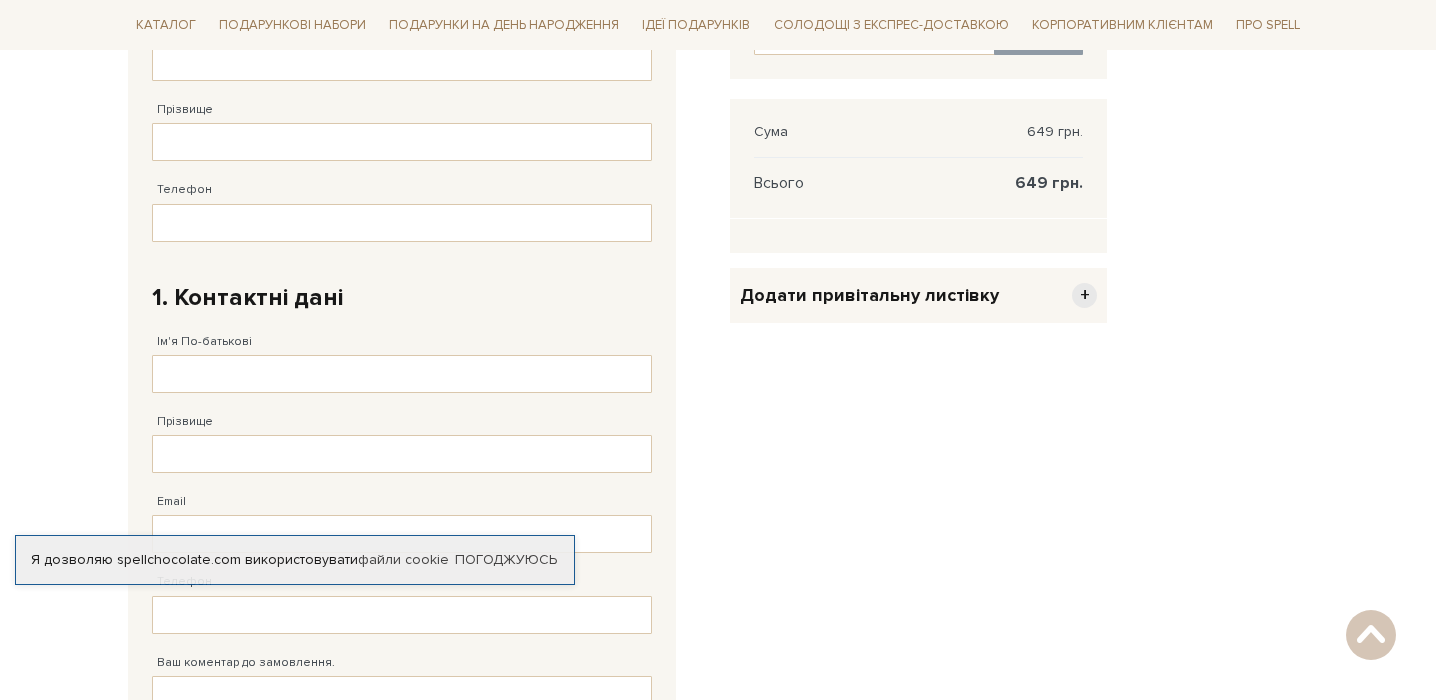scroll, scrollTop: 487, scrollLeft: 0, axis: vertical 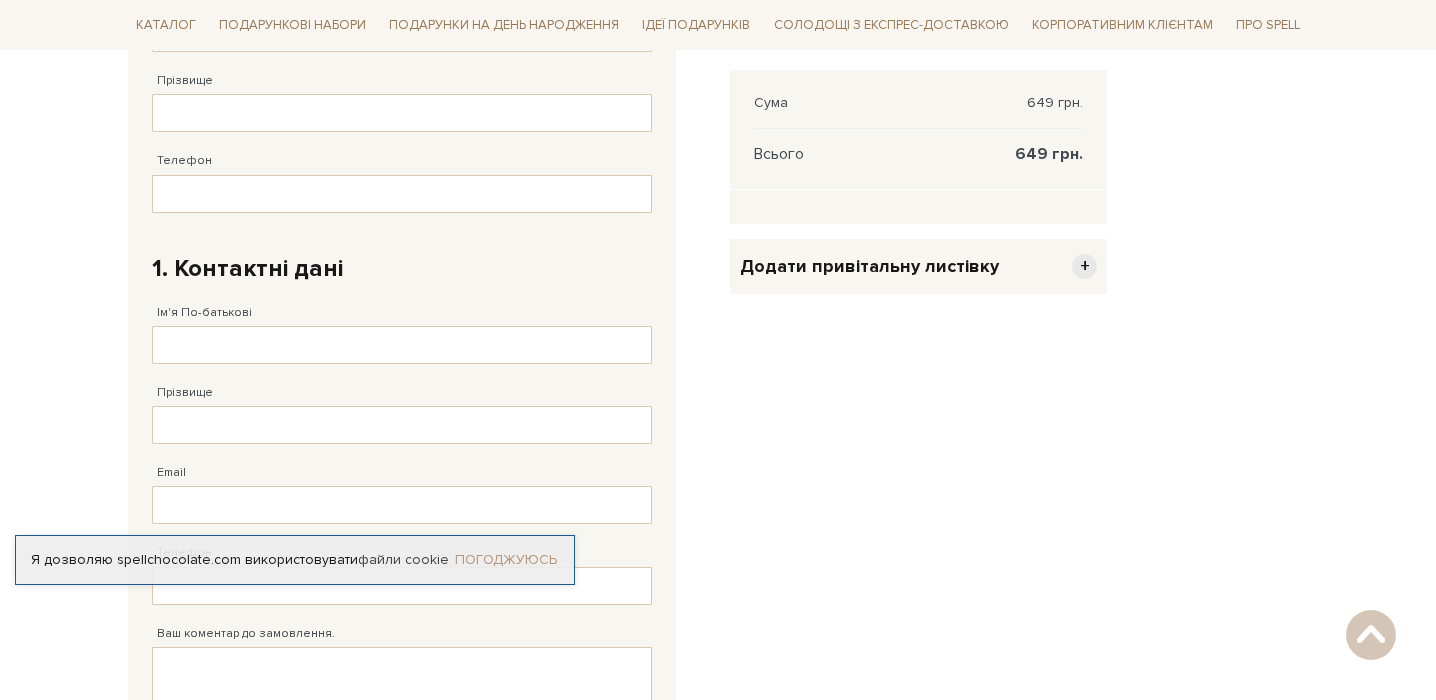 click on "Погоджуюсь" at bounding box center (506, 560) 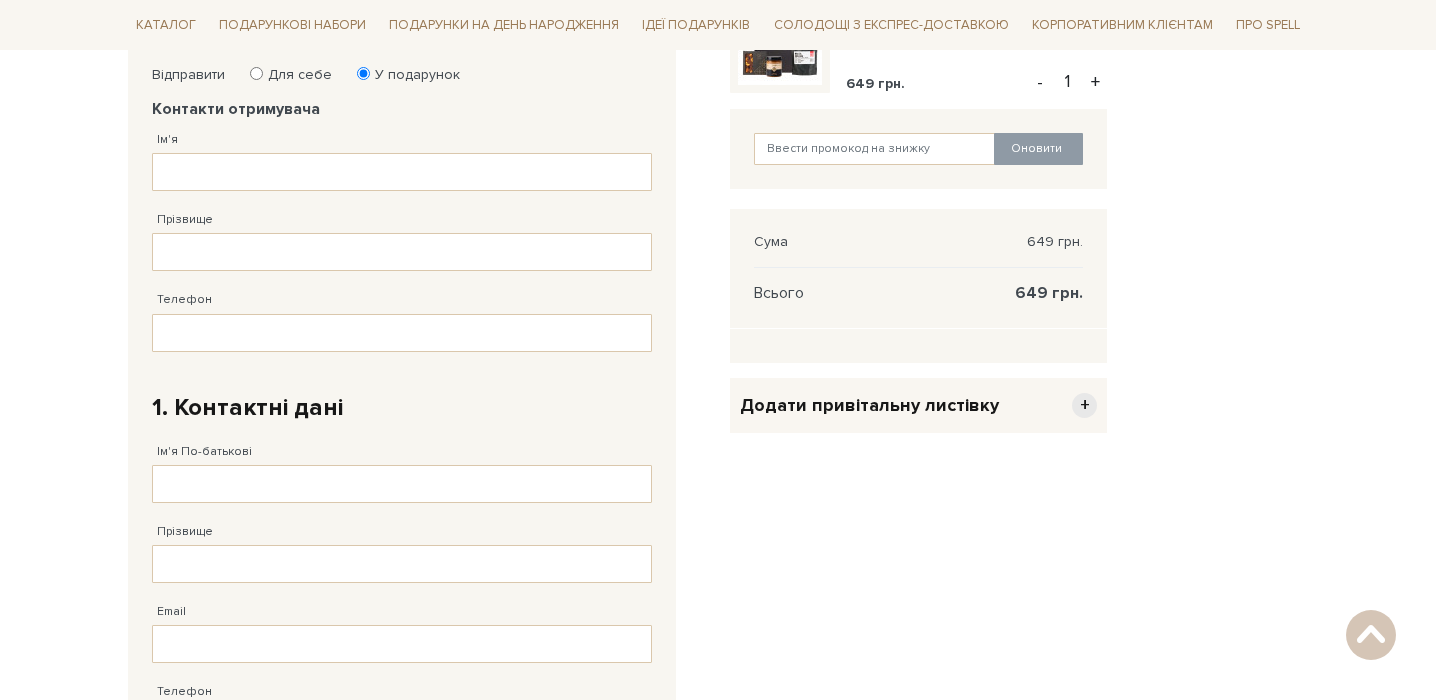 scroll, scrollTop: 345, scrollLeft: 0, axis: vertical 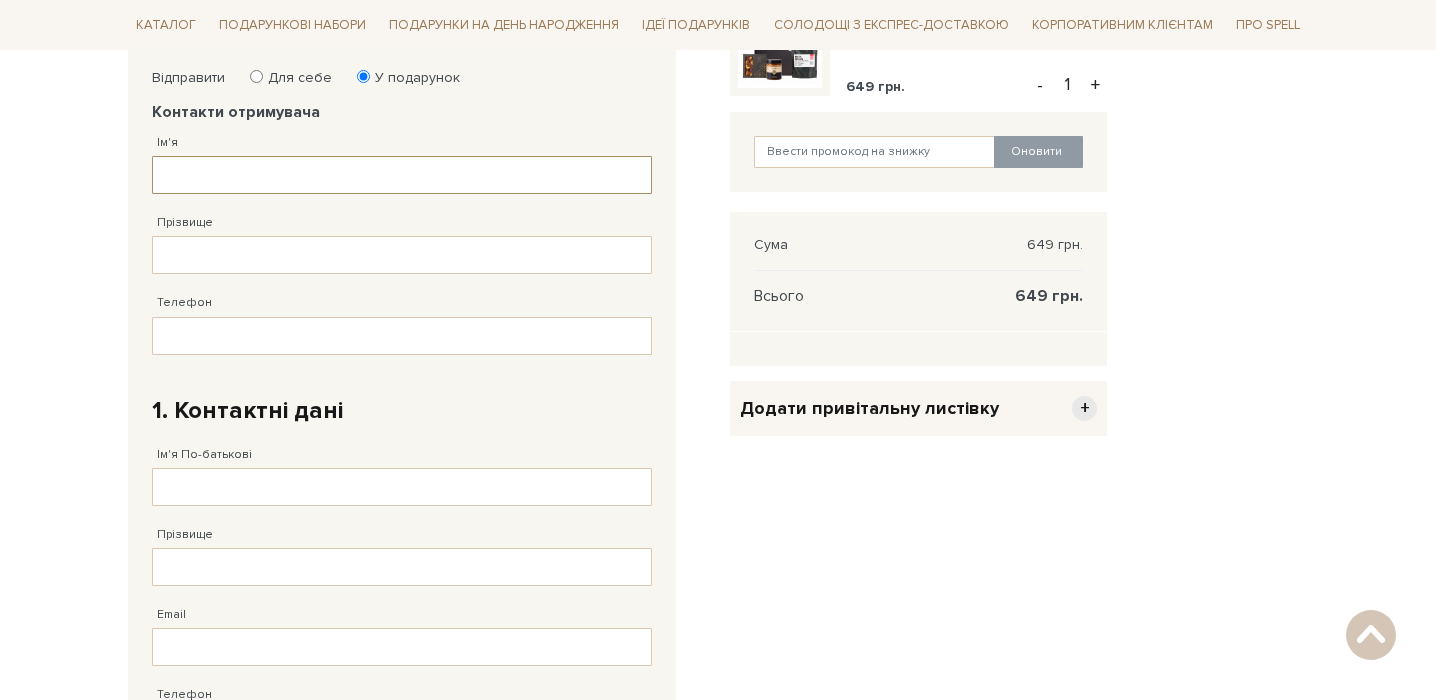 click on "Ім'я" at bounding box center [402, 175] 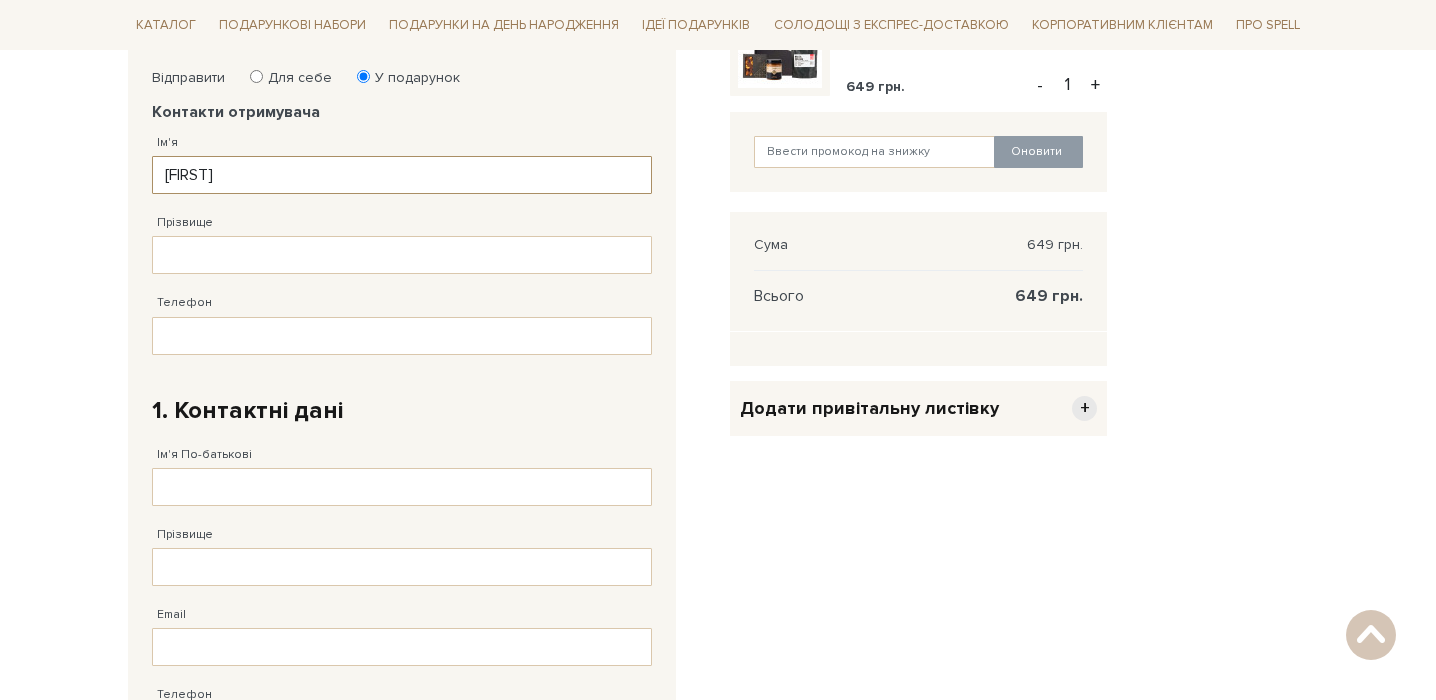 type on "[FIRST]" 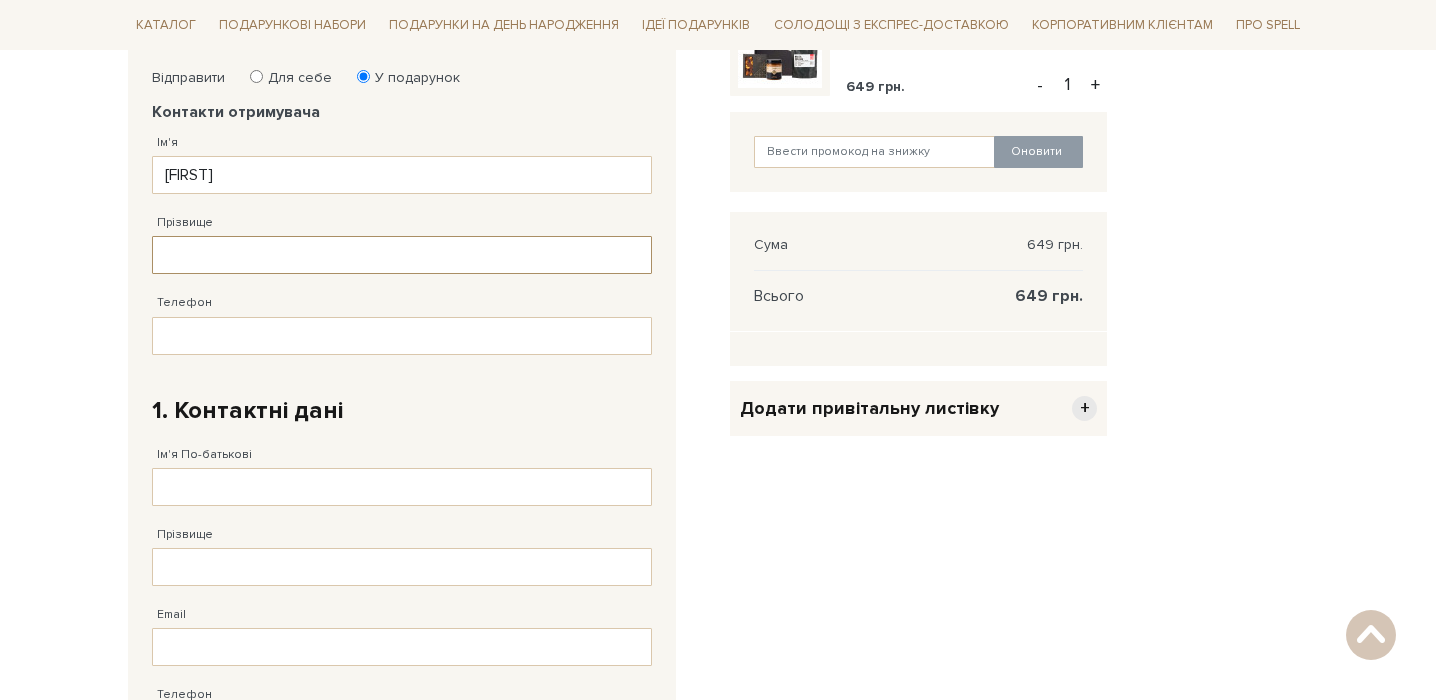 click on "Прізвище" at bounding box center (402, 255) 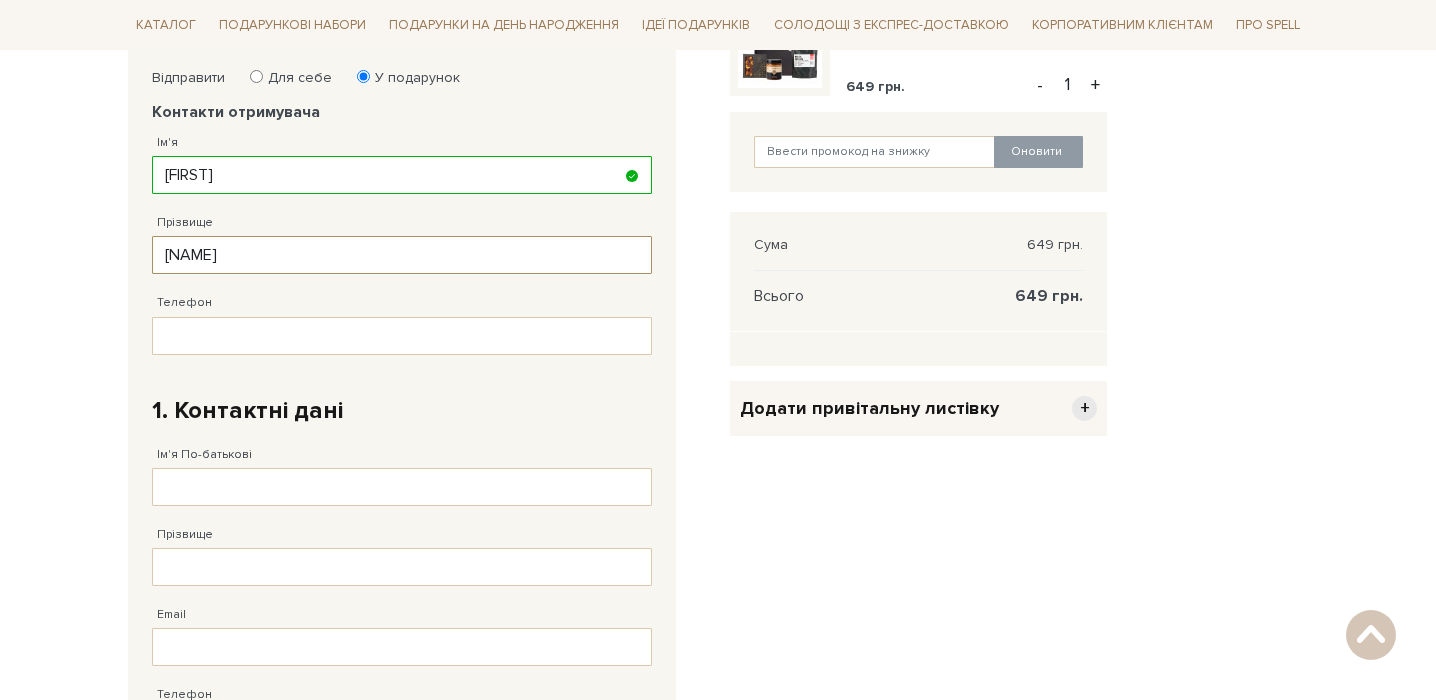 type on "[NAME]" 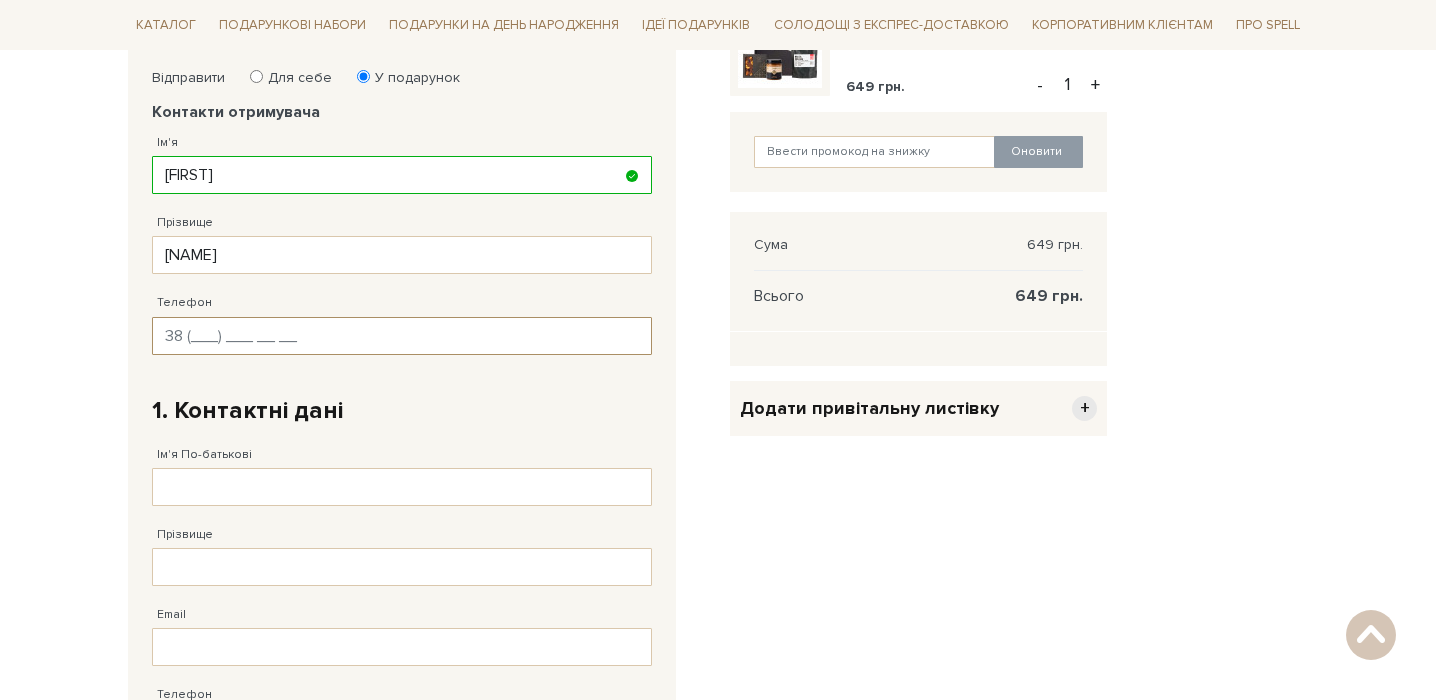 click on "Телефон" at bounding box center [402, 336] 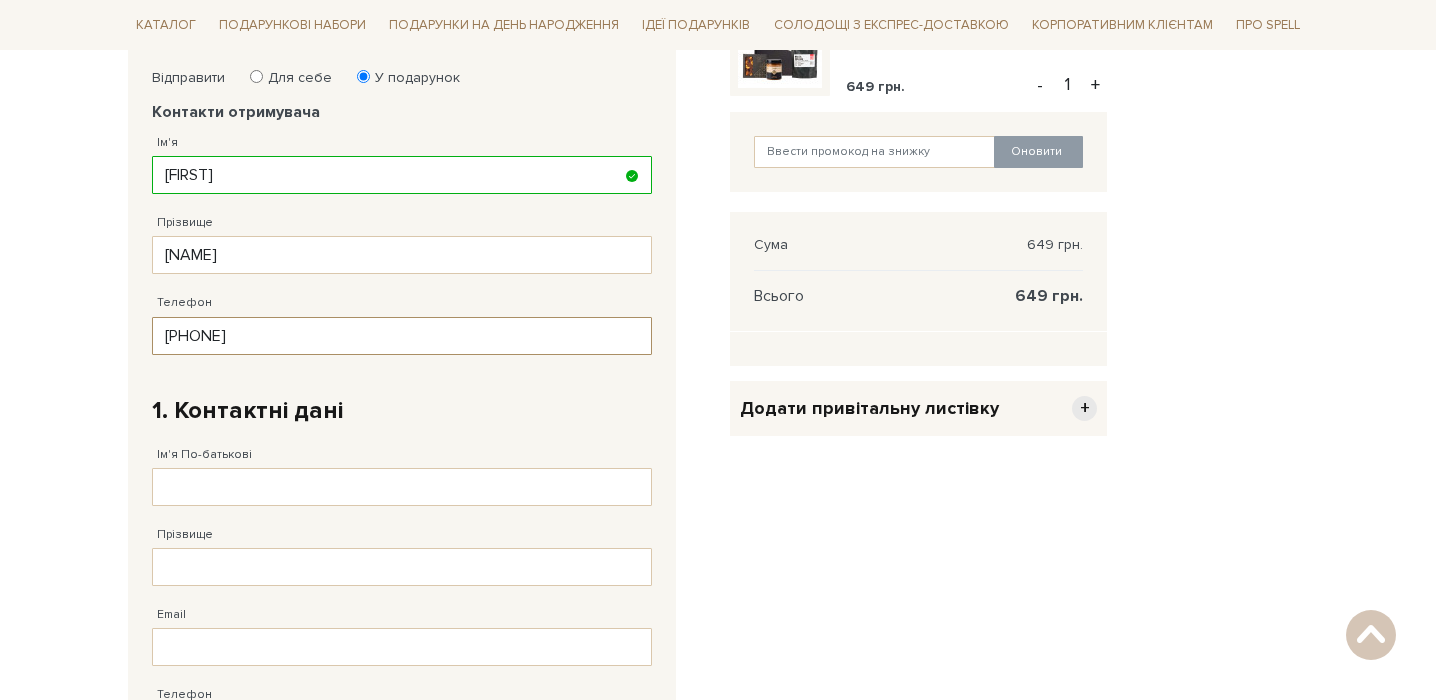type on "[PHONE]" 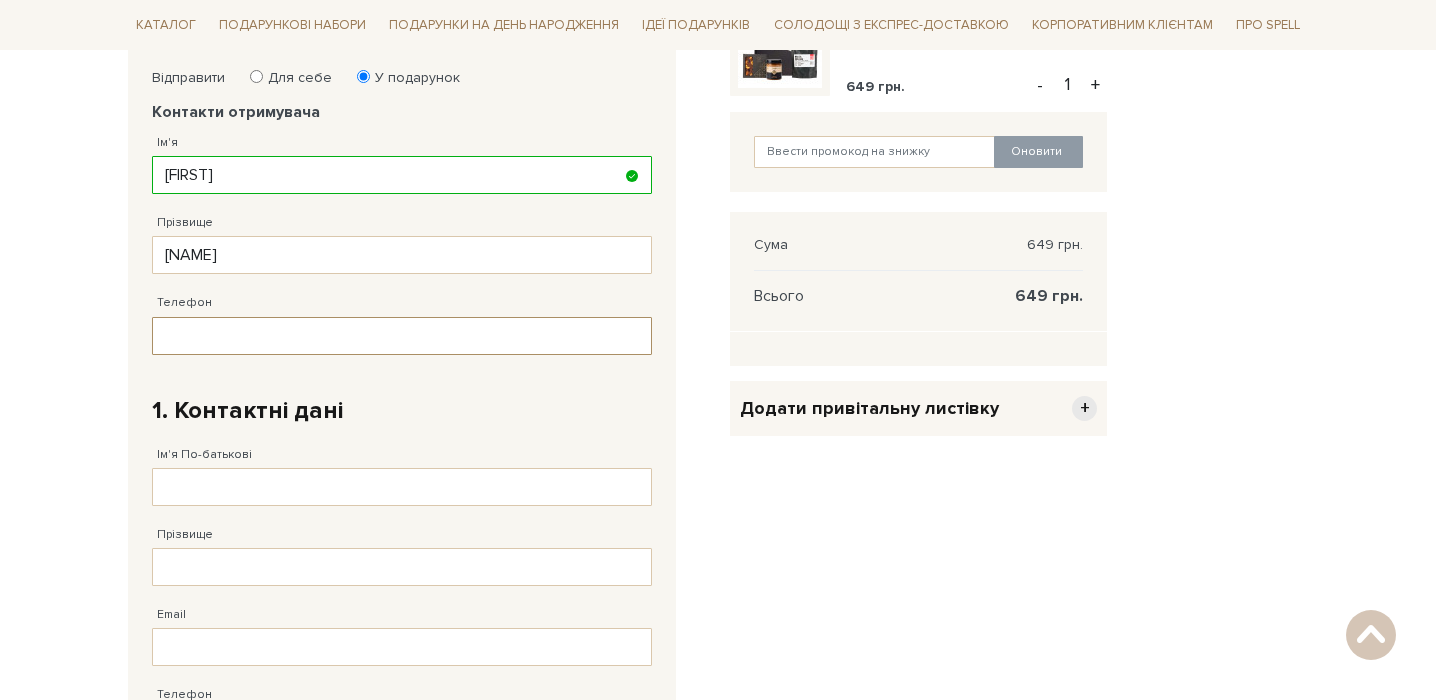 paste 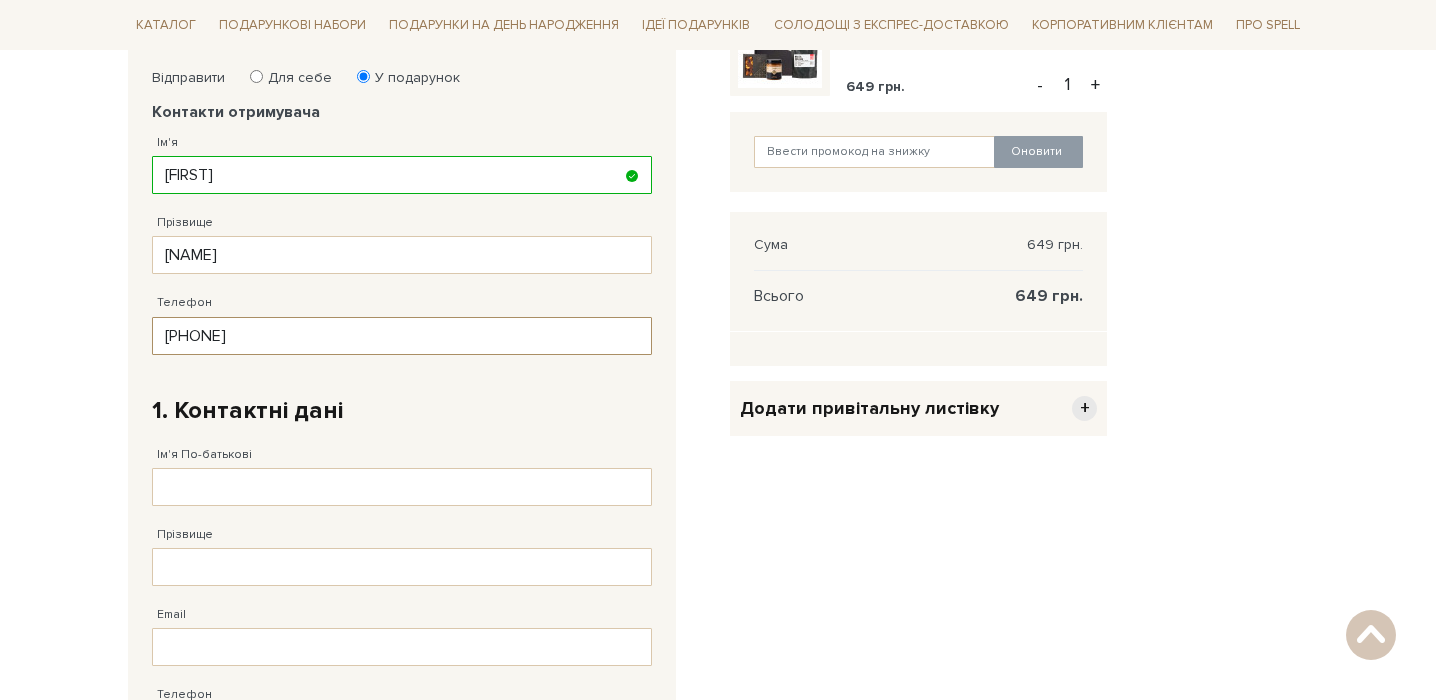 type on "[PHONE]" 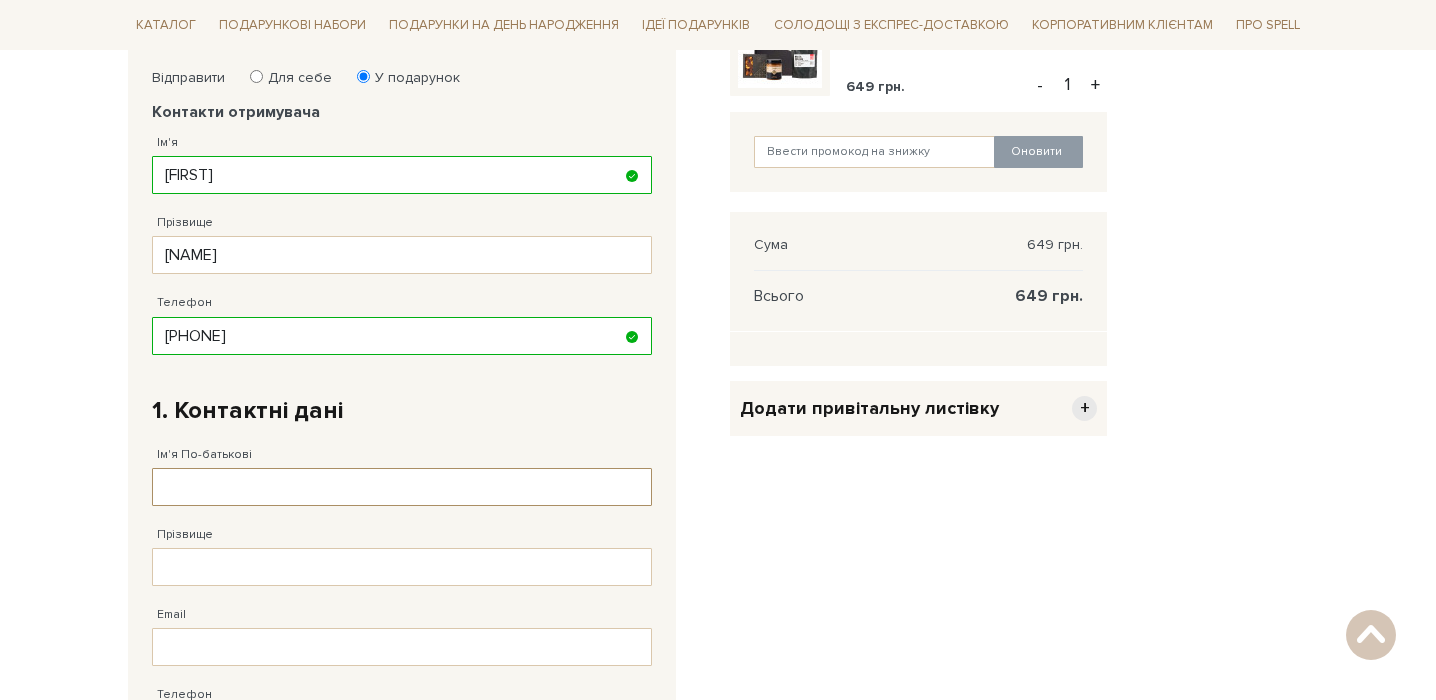 click on "Ім'я По-батькові" at bounding box center (402, 487) 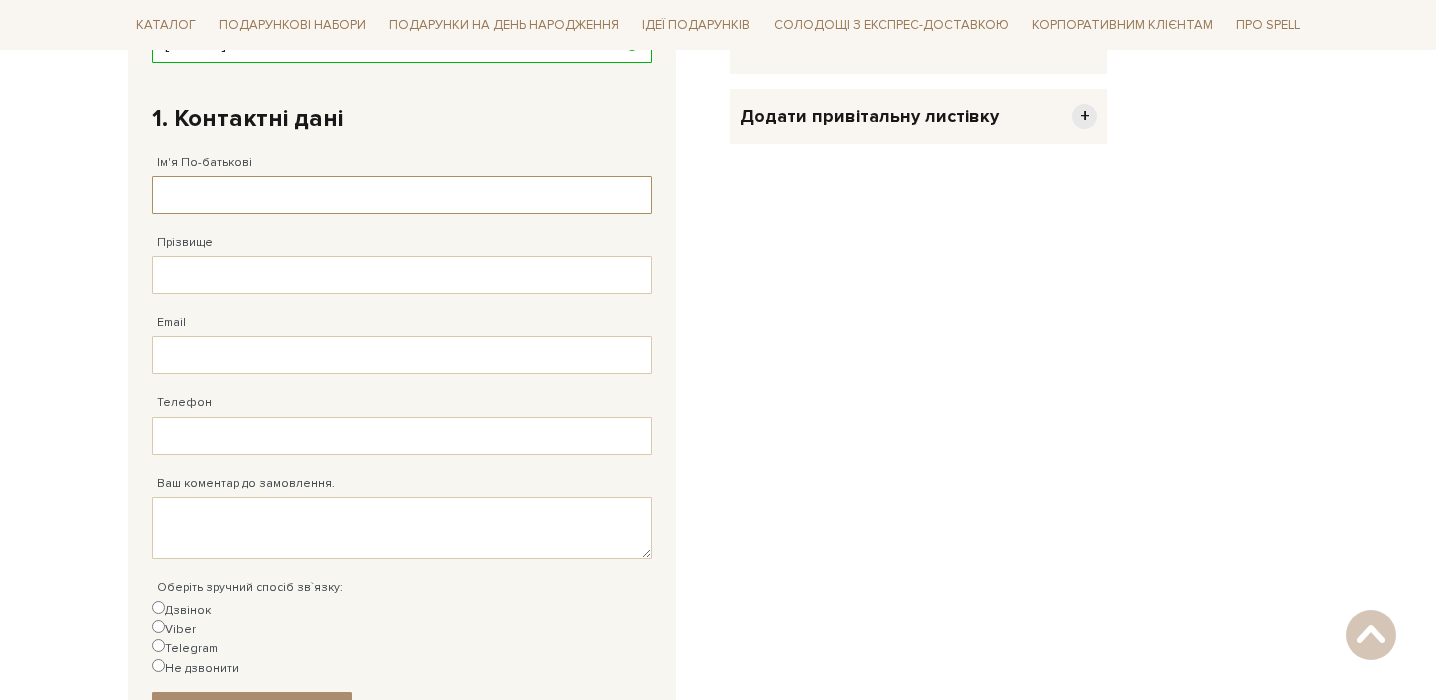 scroll, scrollTop: 642, scrollLeft: 0, axis: vertical 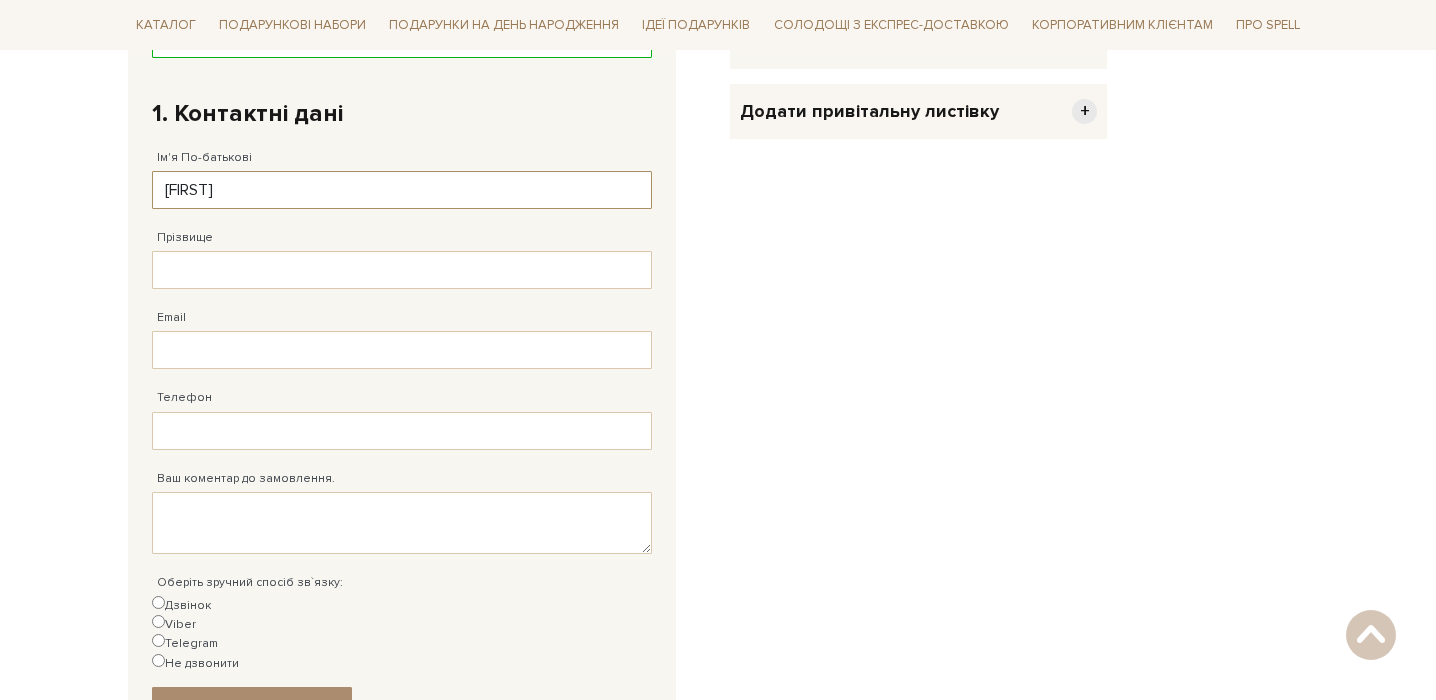 type on "[FIRST]" 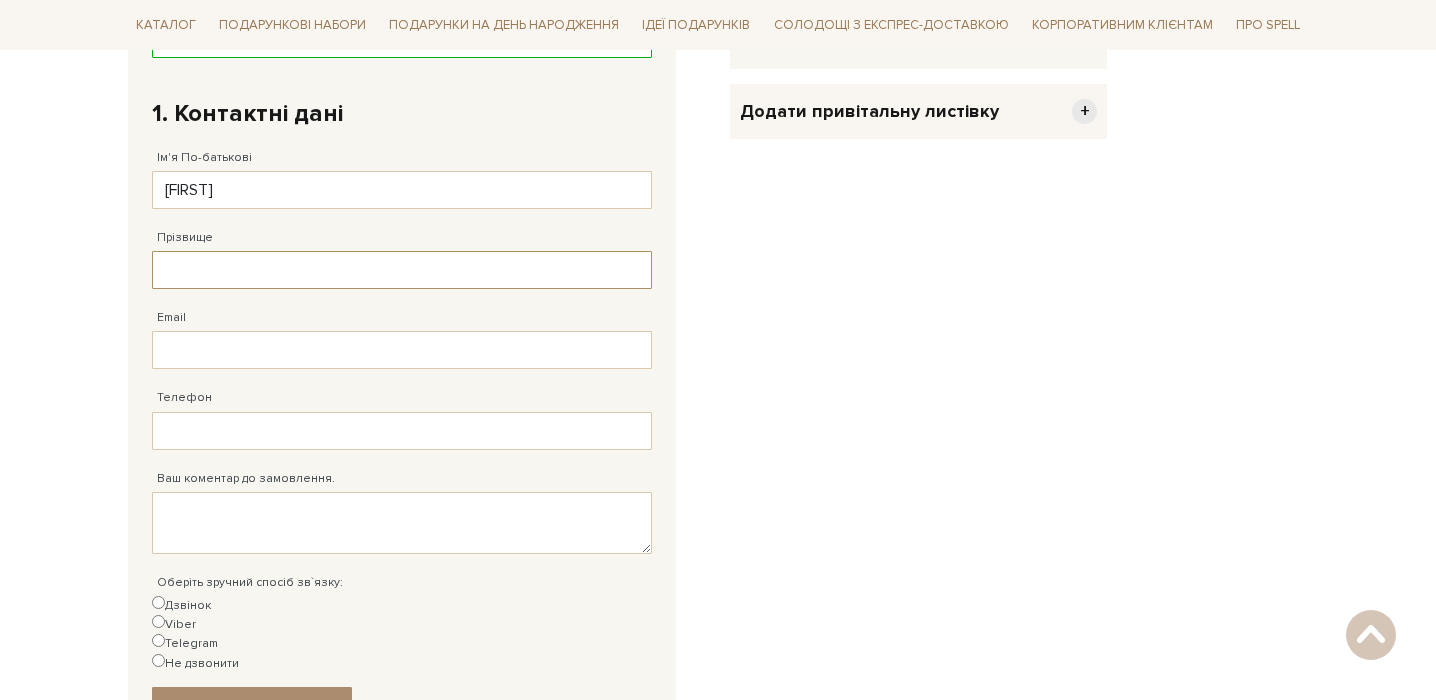 click on "Прізвище" at bounding box center (402, 270) 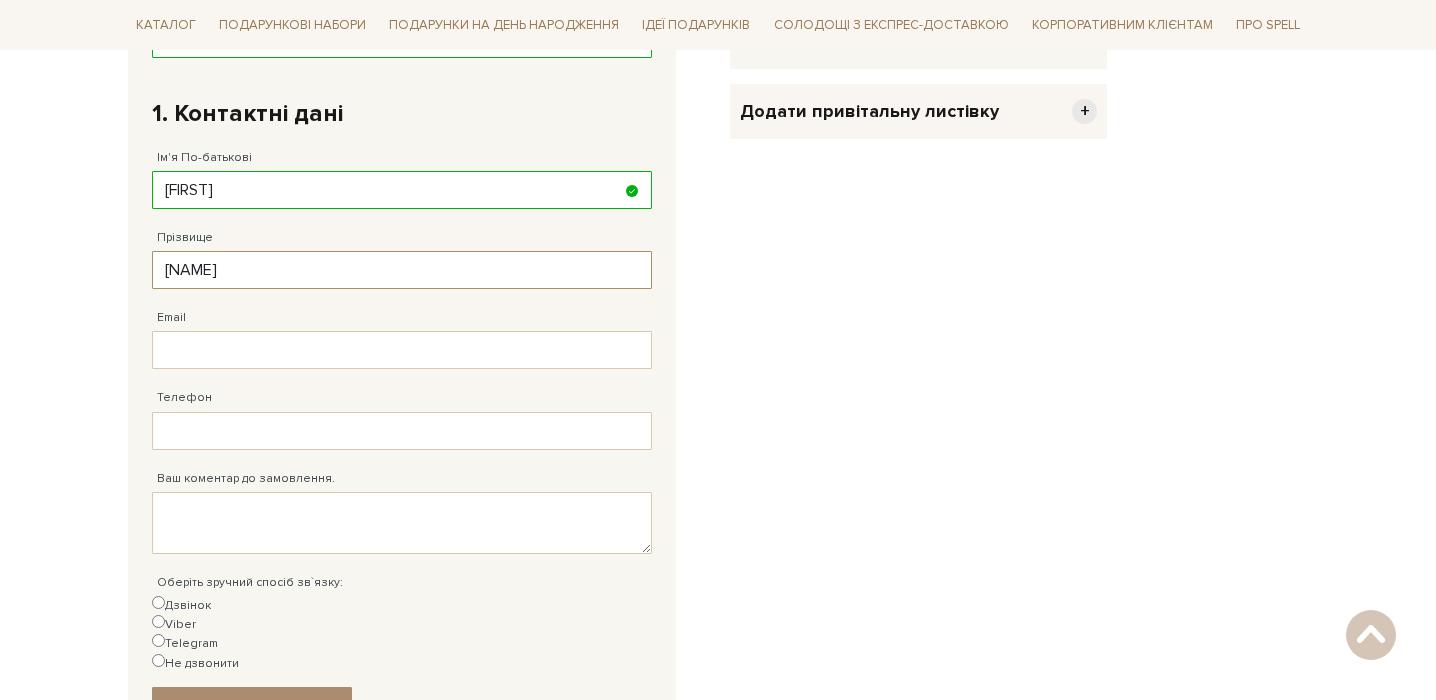 type on "[NAME]" 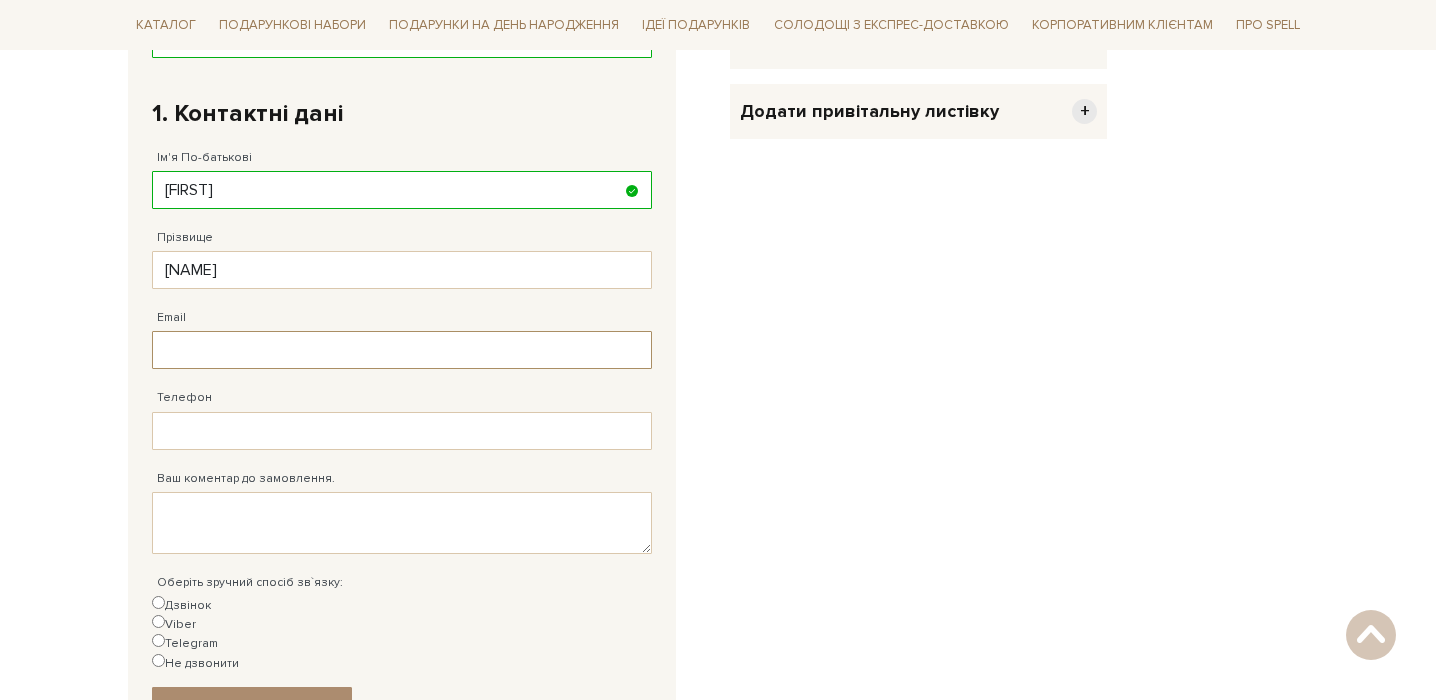 click on "Email" at bounding box center [402, 350] 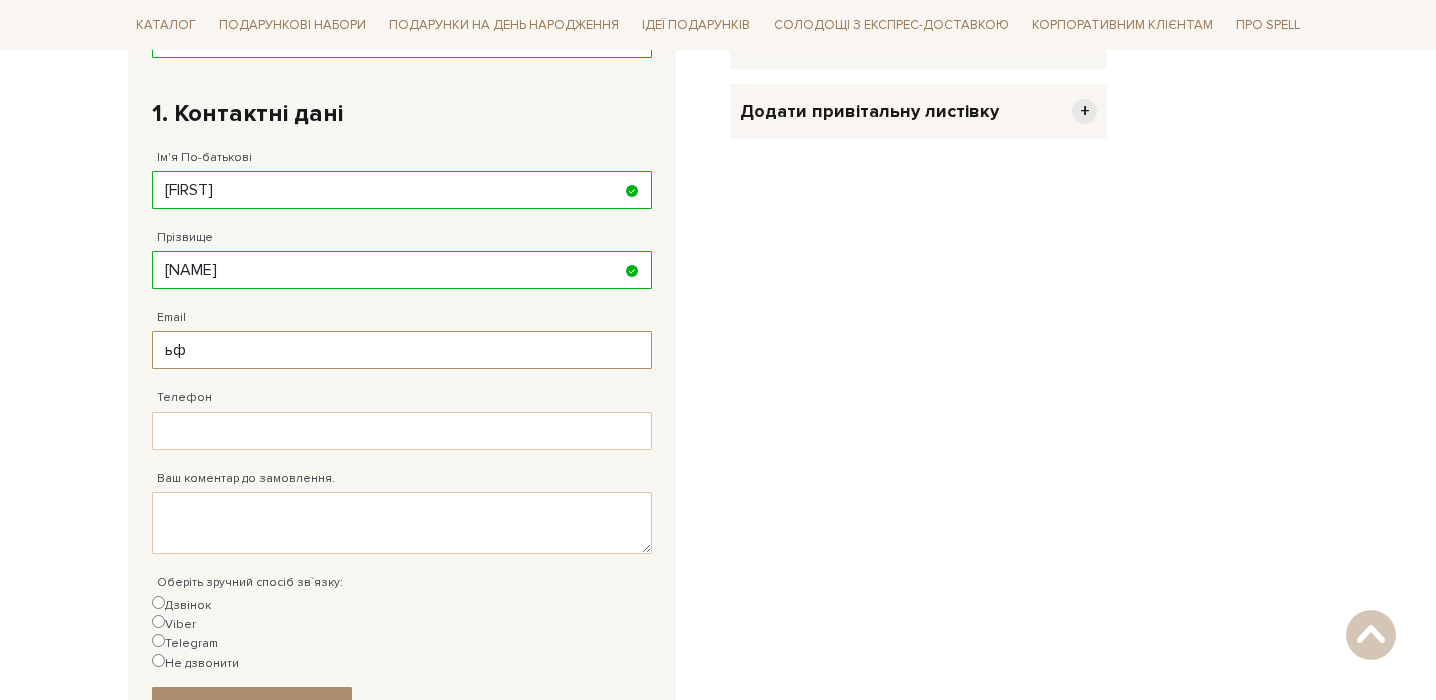 type on "ь" 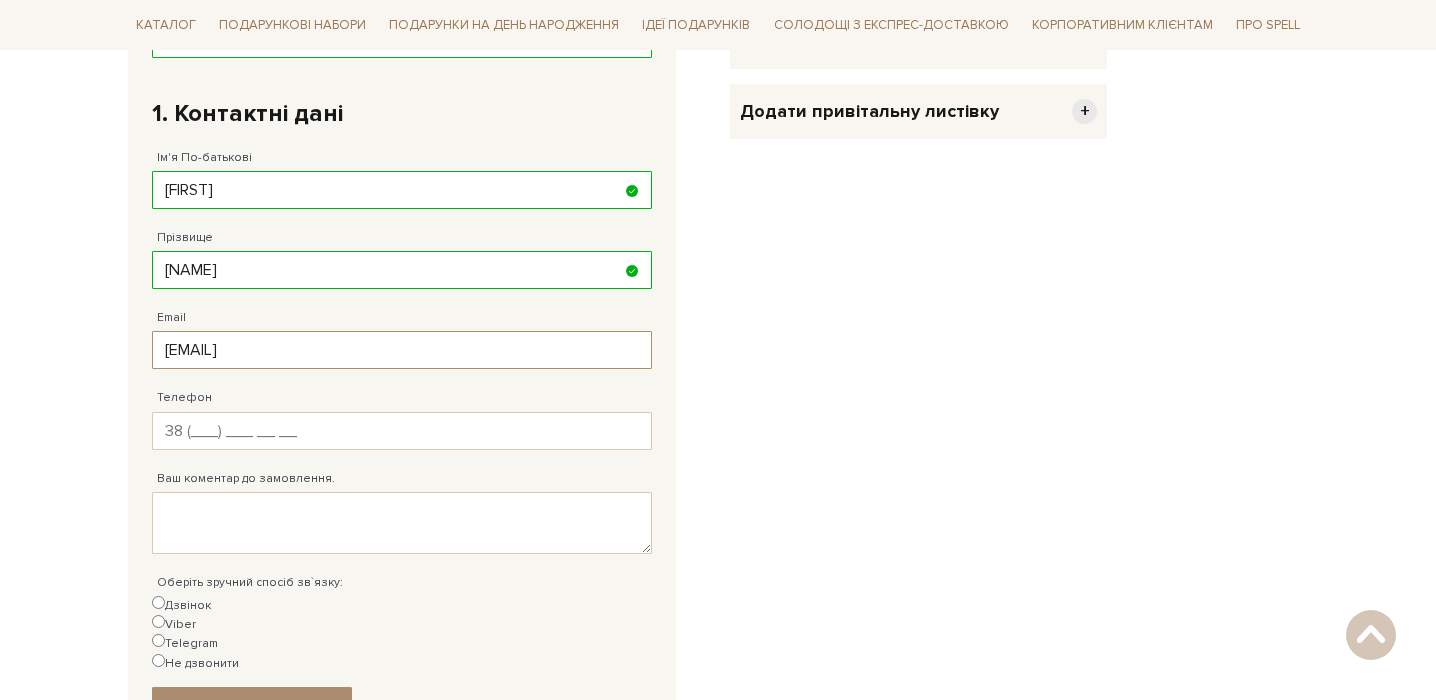 type on "[EMAIL]" 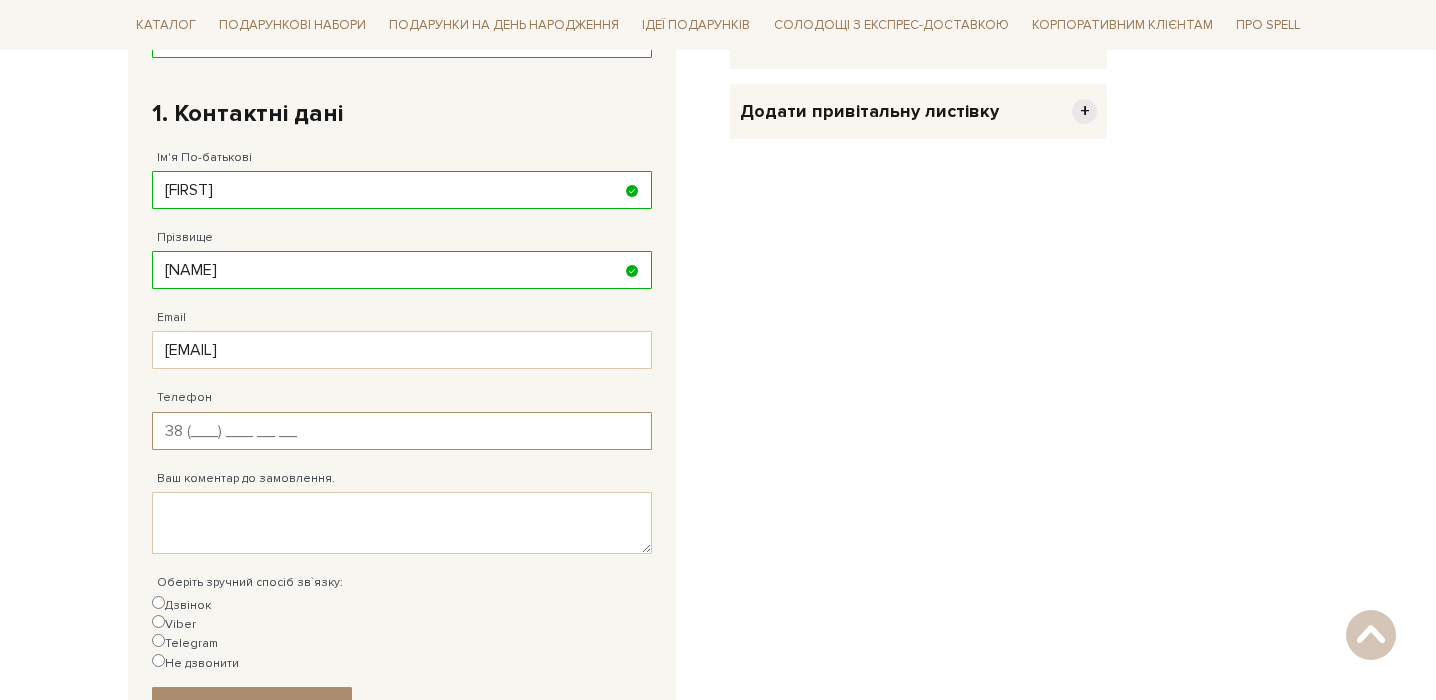 click on "Телефон" at bounding box center [402, 431] 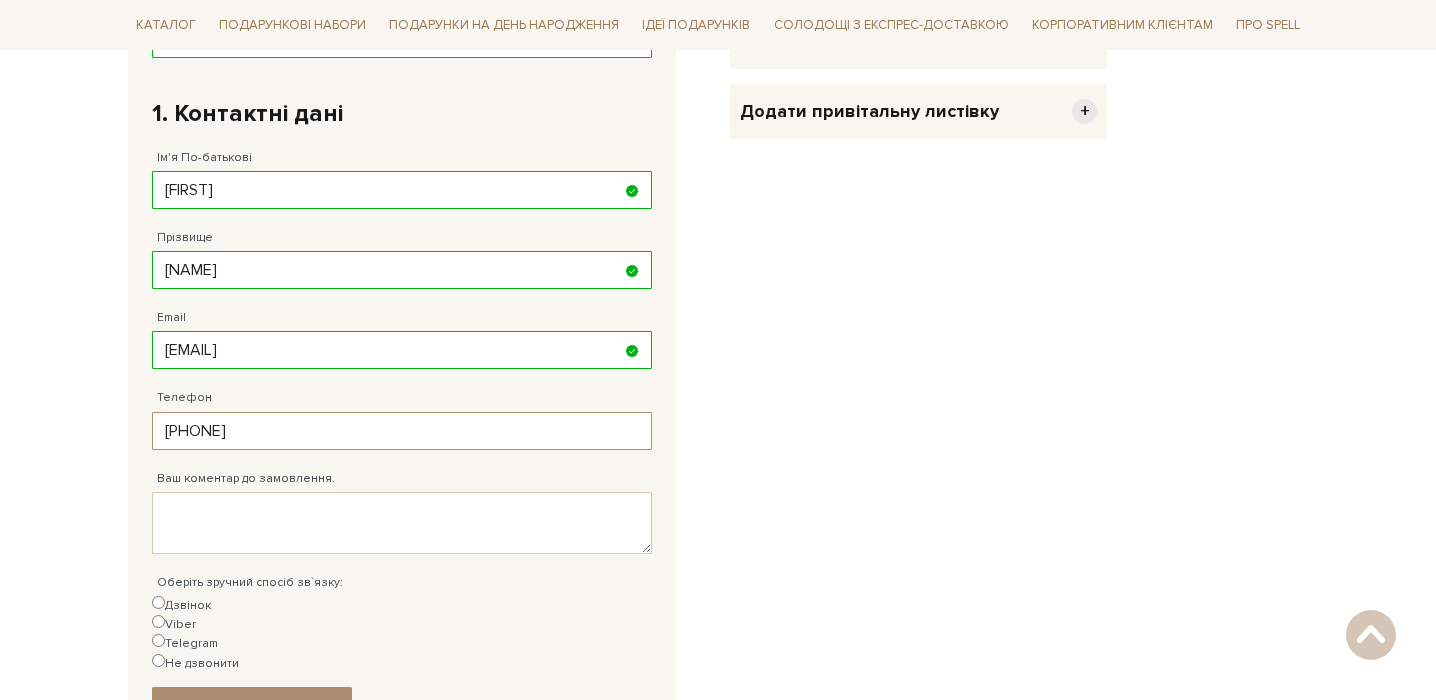 type on "[PHONE]" 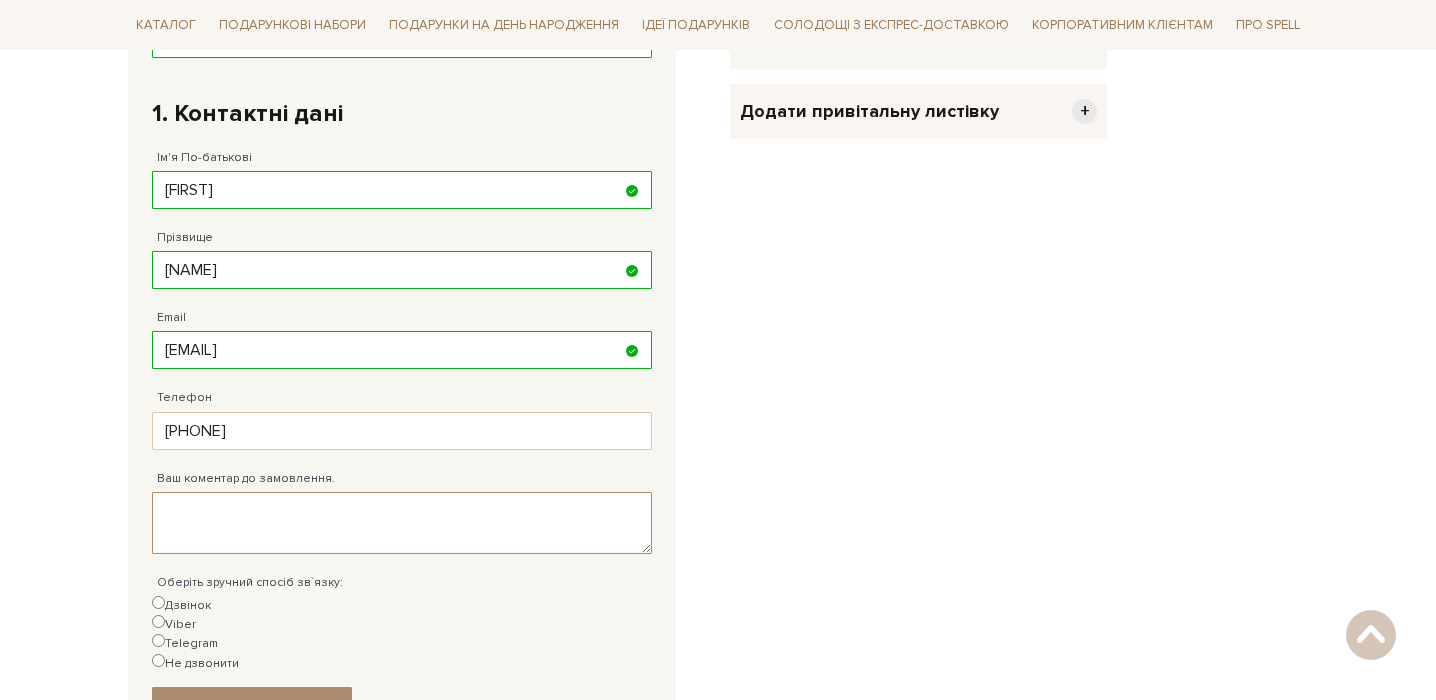 click on "Ваш коментар до замовлення." at bounding box center (402, 523) 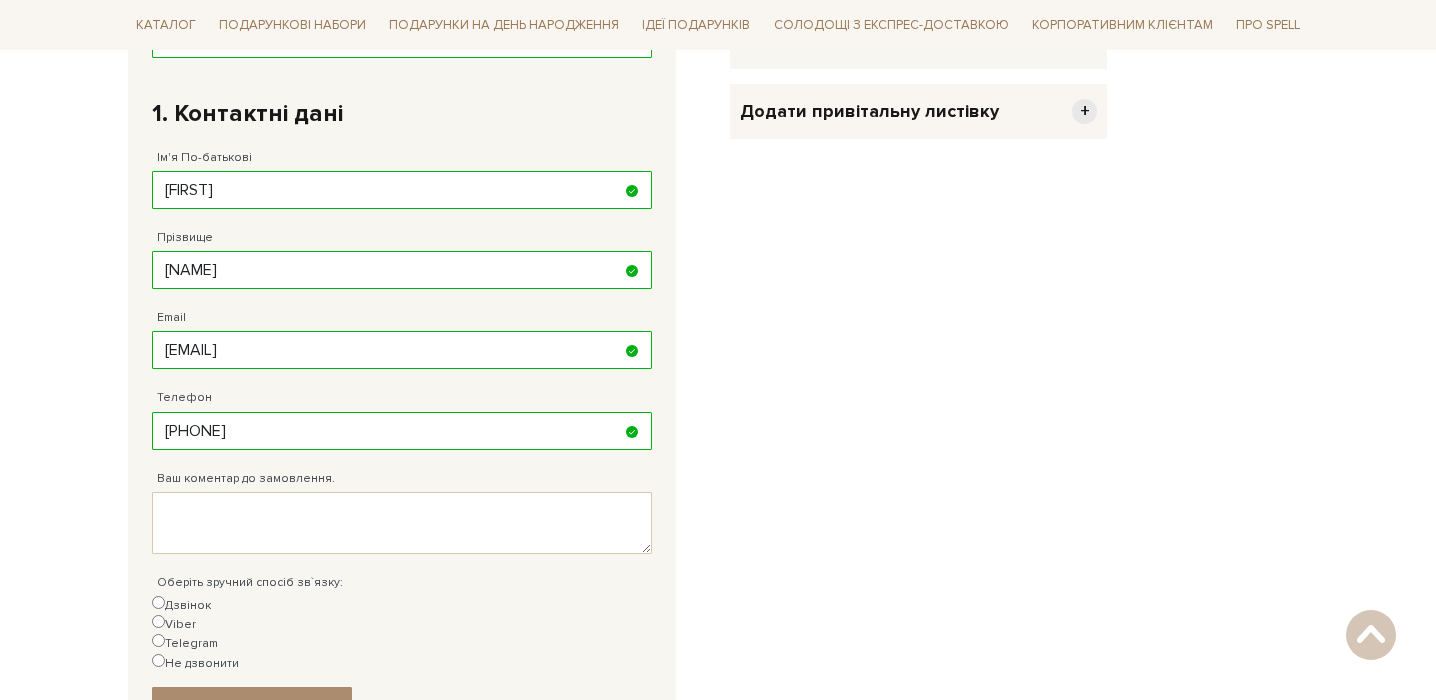 click on "Telegram" at bounding box center (158, 640) 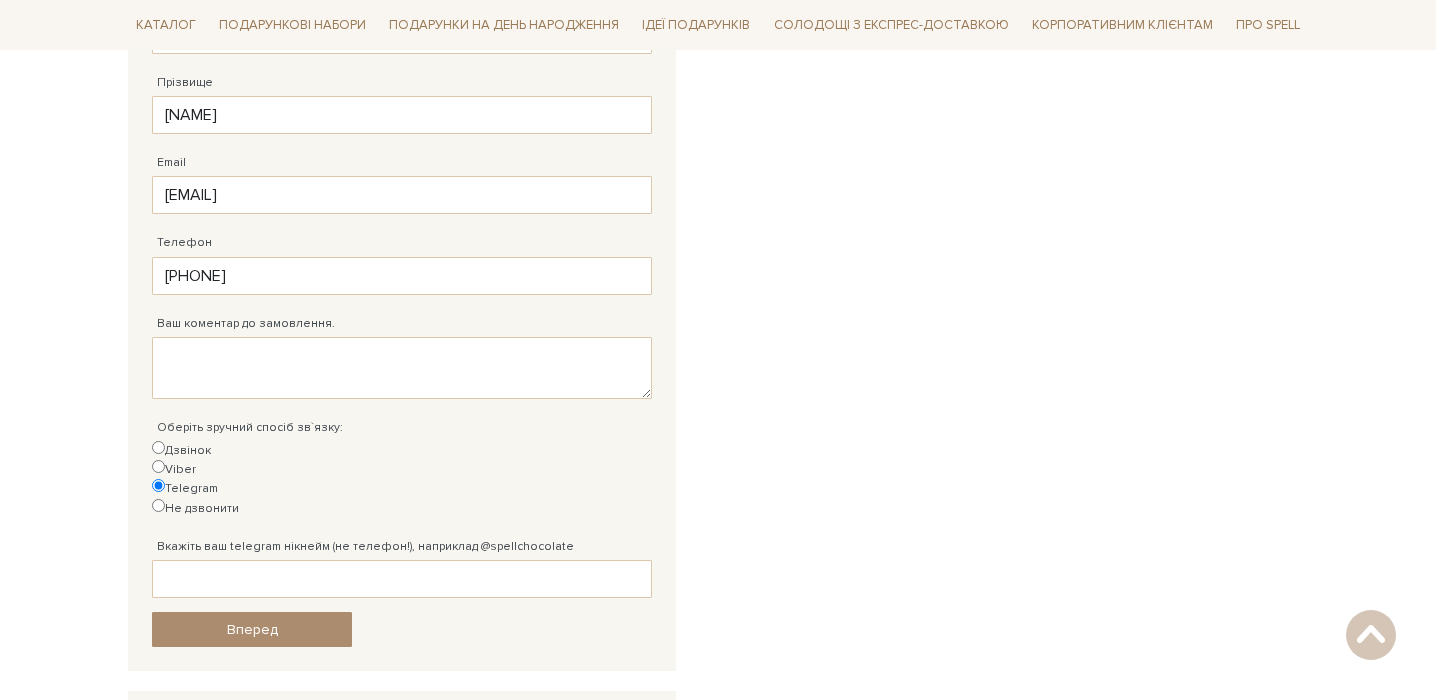 scroll, scrollTop: 798, scrollLeft: 0, axis: vertical 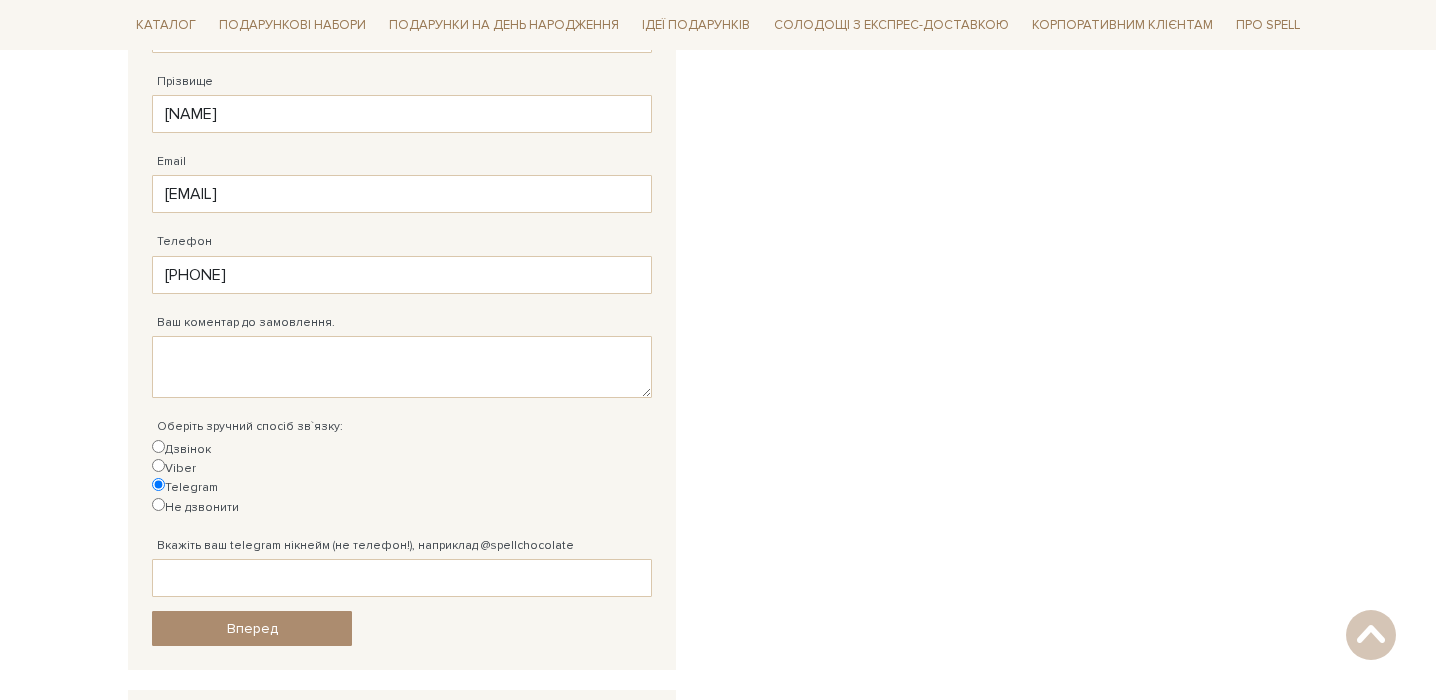 click on "Не дзвонити" at bounding box center (158, 504) 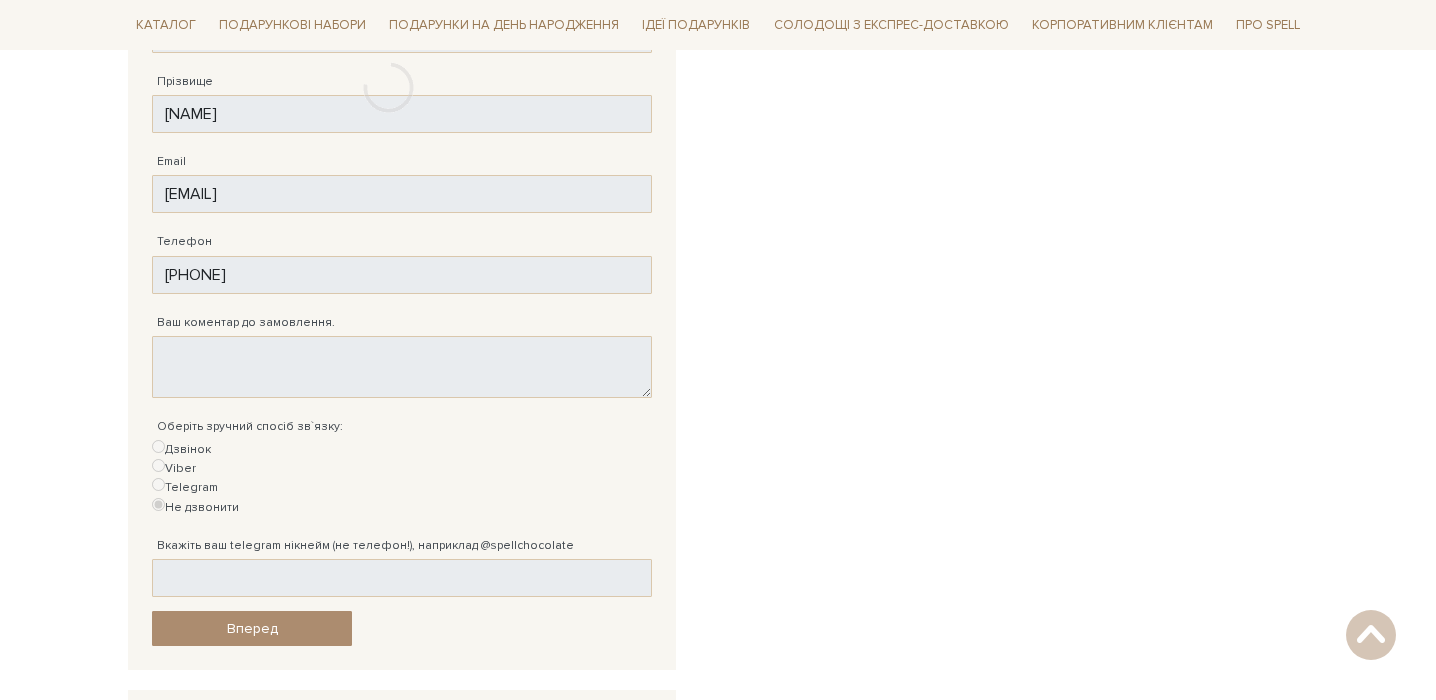 click at bounding box center (388, 88) 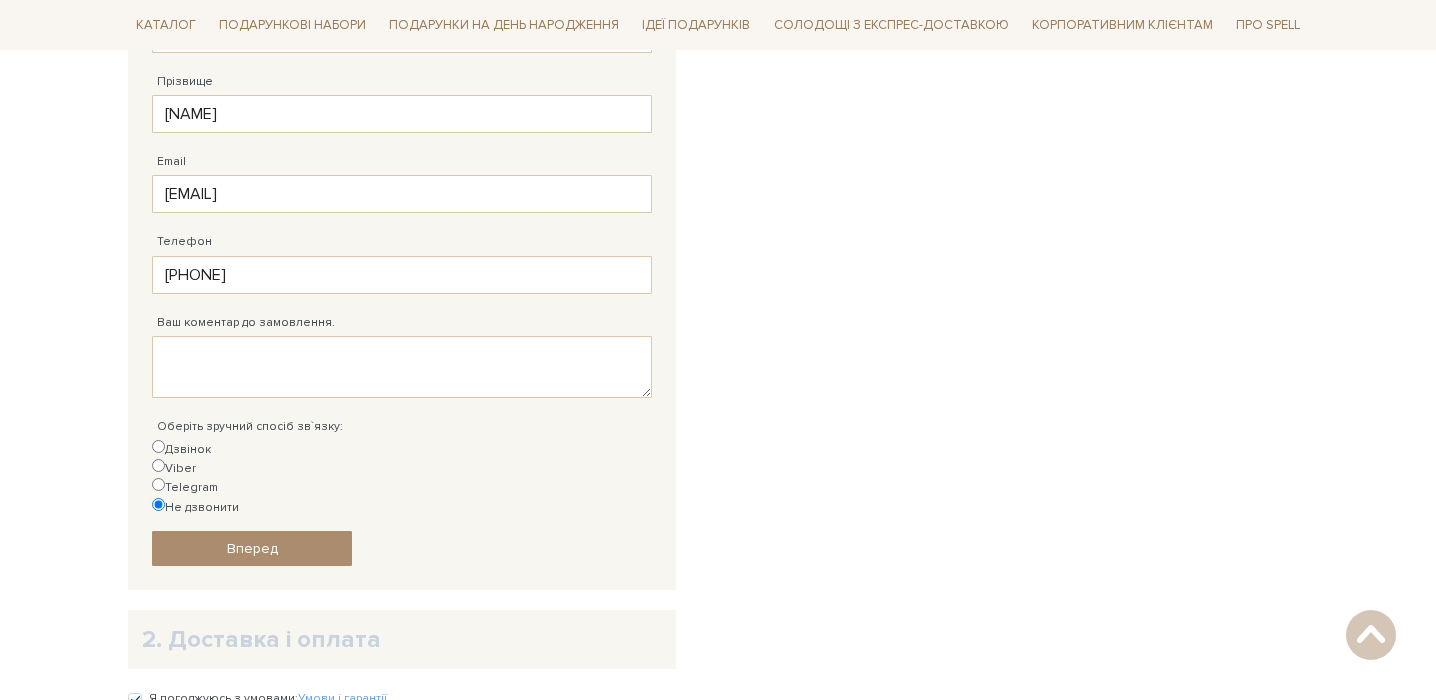 click on "Telegram" at bounding box center (158, 484) 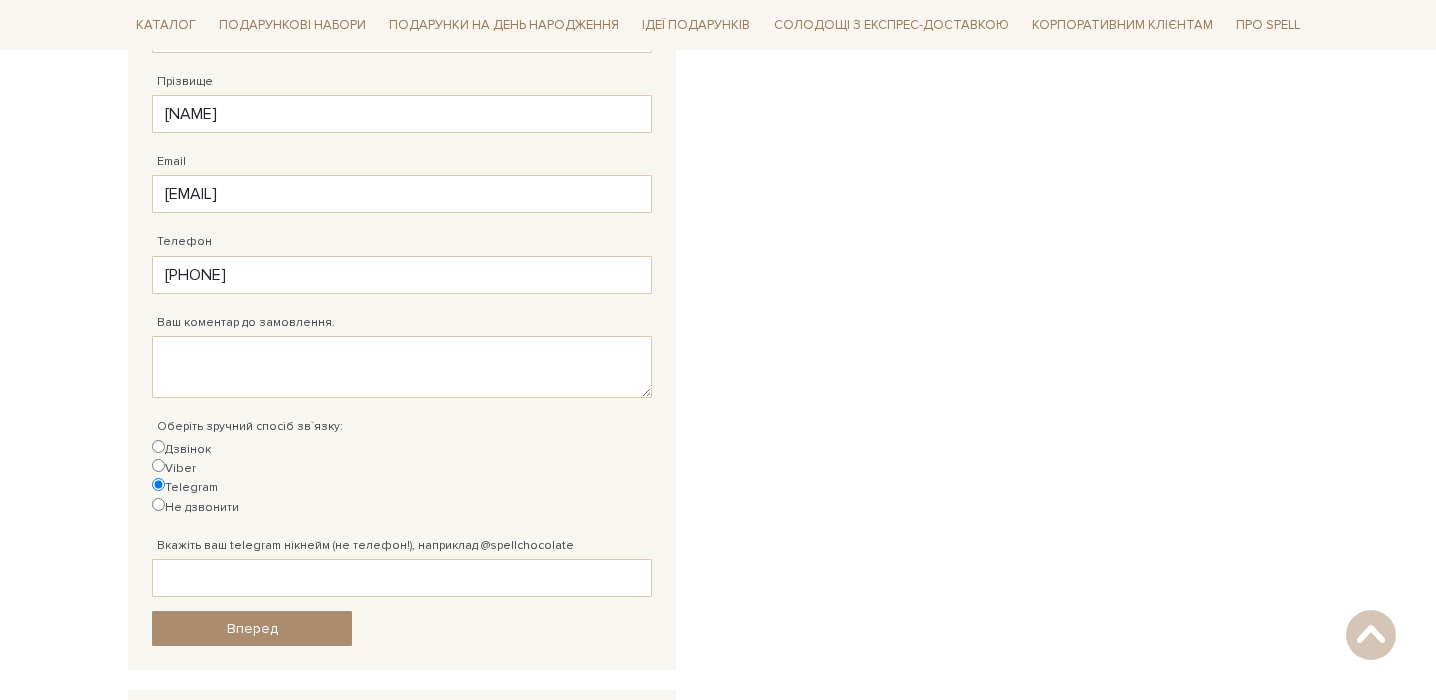 click on "Не дзвонити" at bounding box center (158, 504) 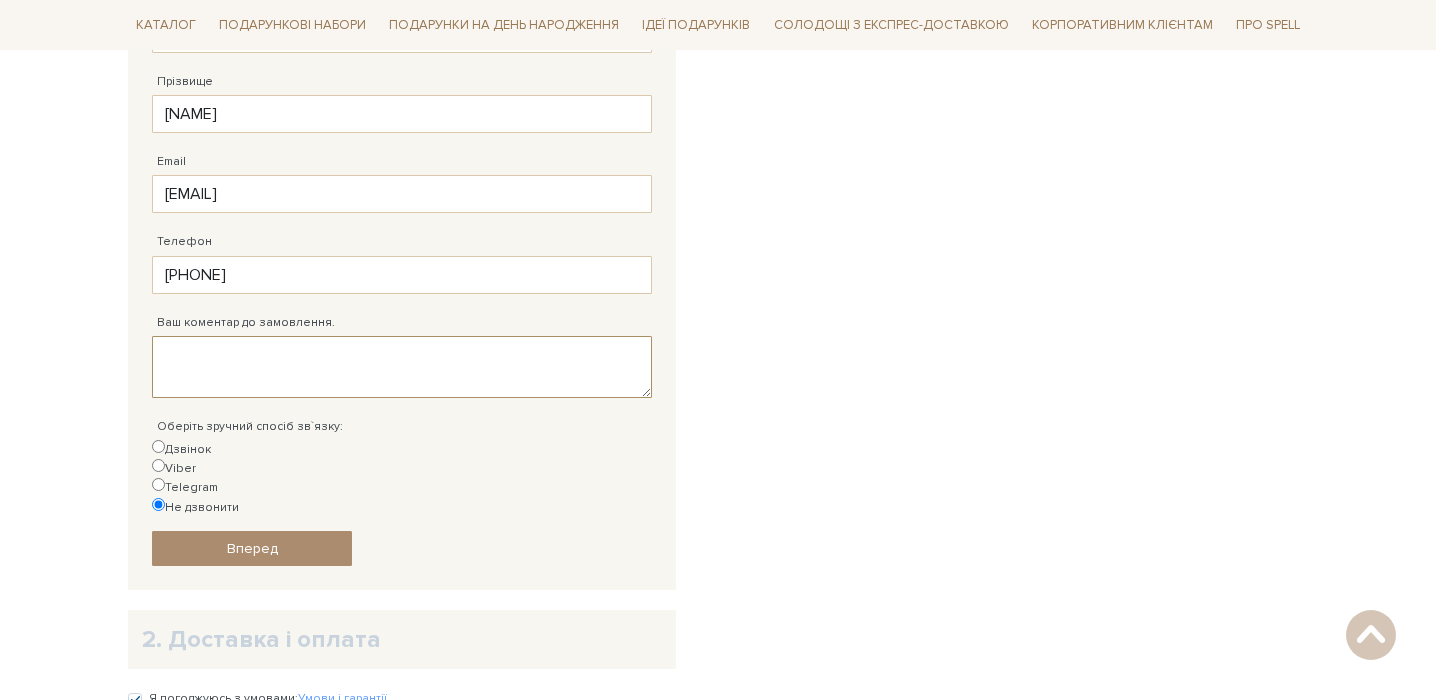 click on "Ваш коментар до замовлення." at bounding box center (402, 367) 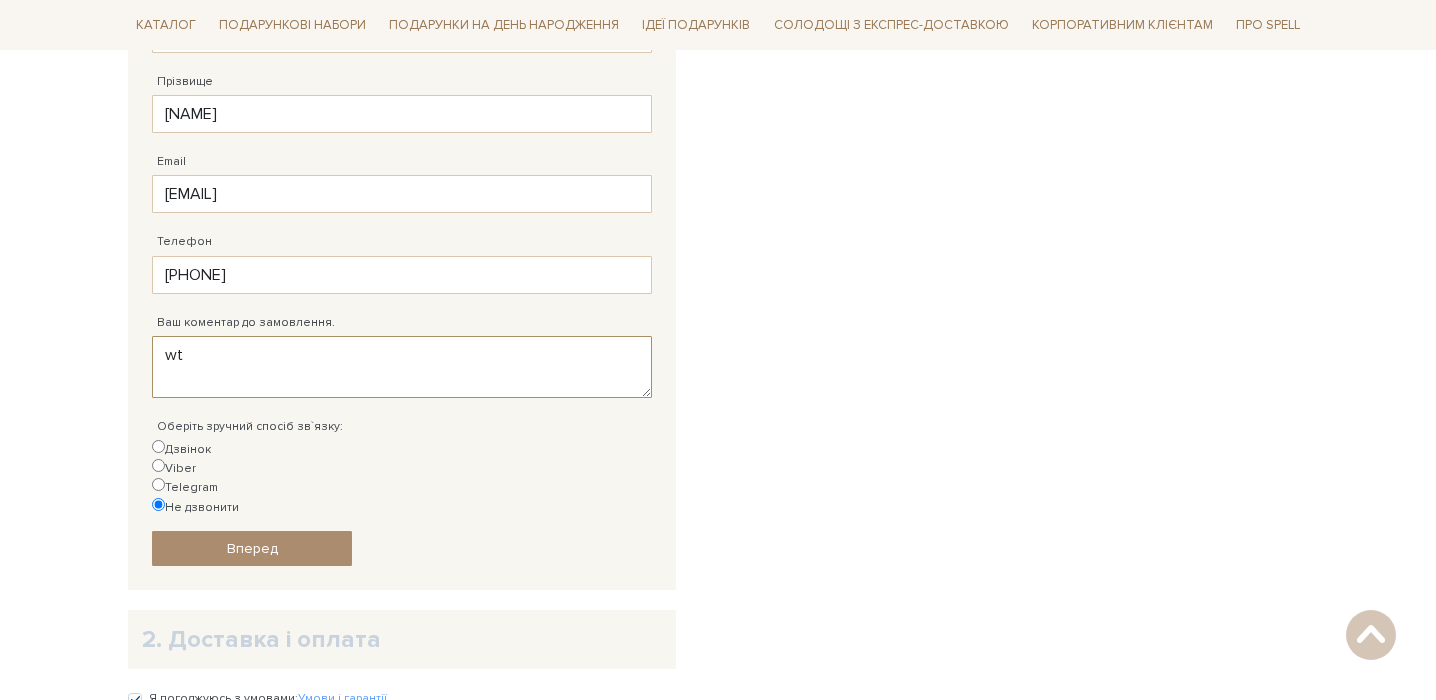 type on "w" 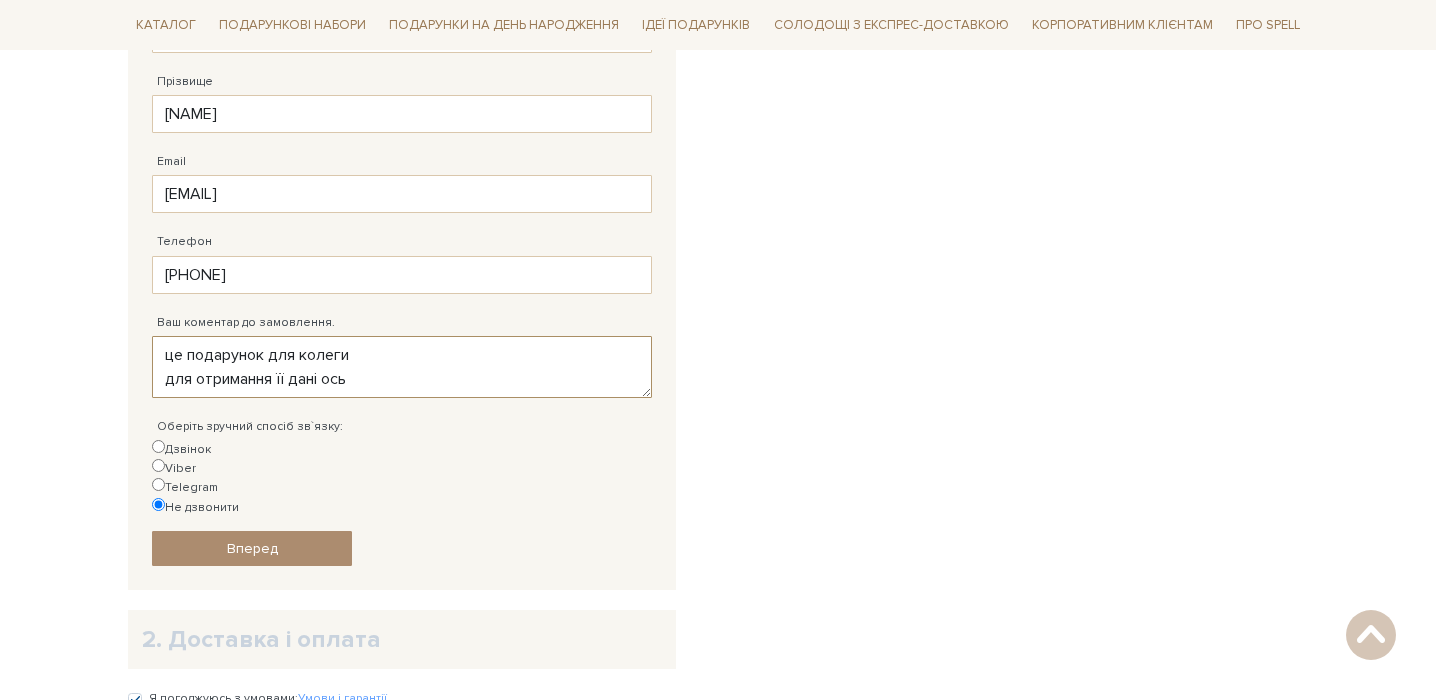 paste on "Місто Харків
Поштомат [NUMBER]
[FIRST] [LAST]
[PHONE]
Дякую 🥰" 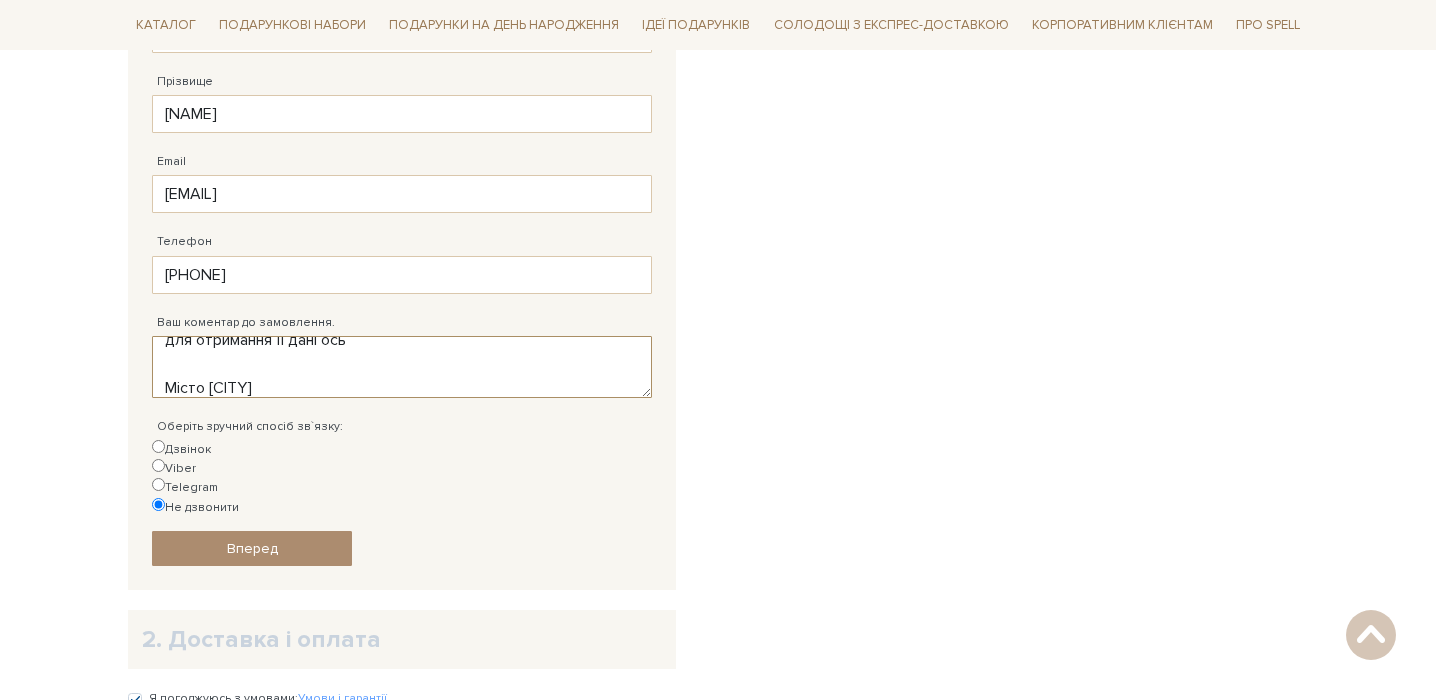 scroll, scrollTop: 159, scrollLeft: 0, axis: vertical 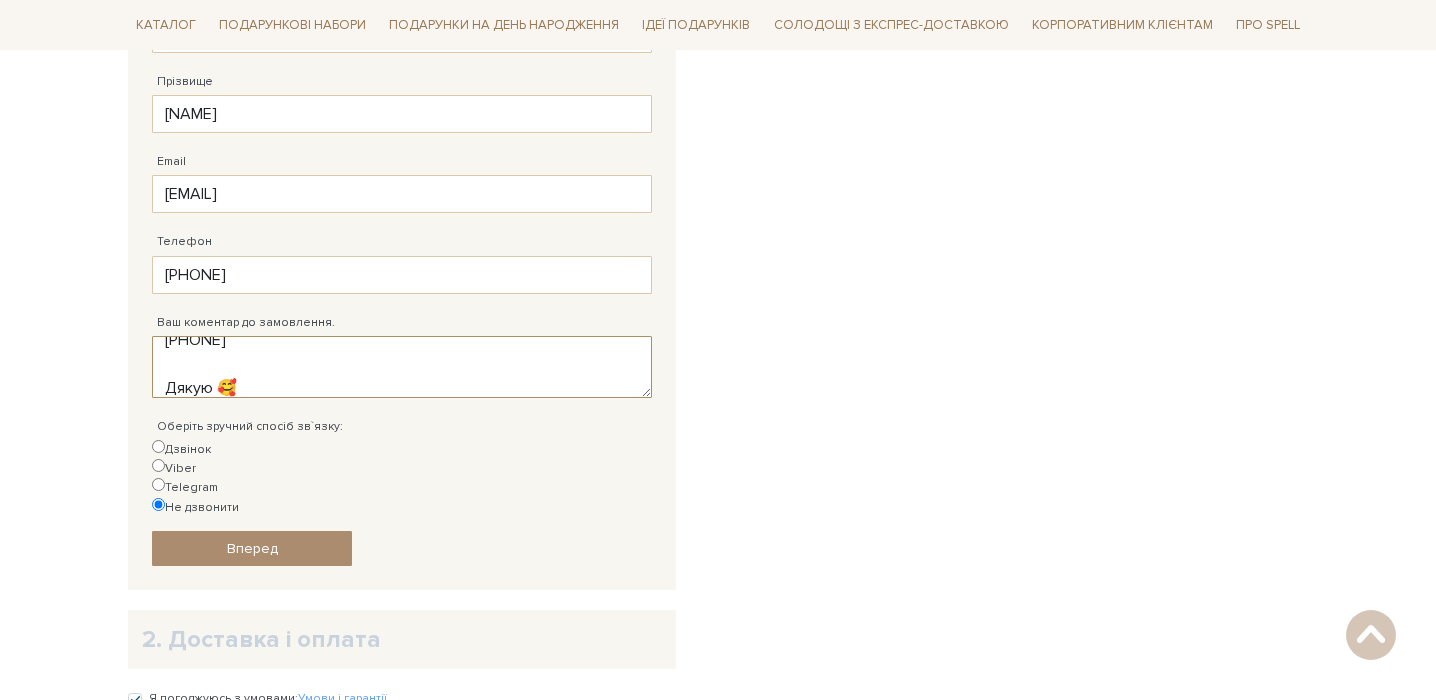 drag, startPoint x: 270, startPoint y: 377, endPoint x: 162, endPoint y: 377, distance: 108 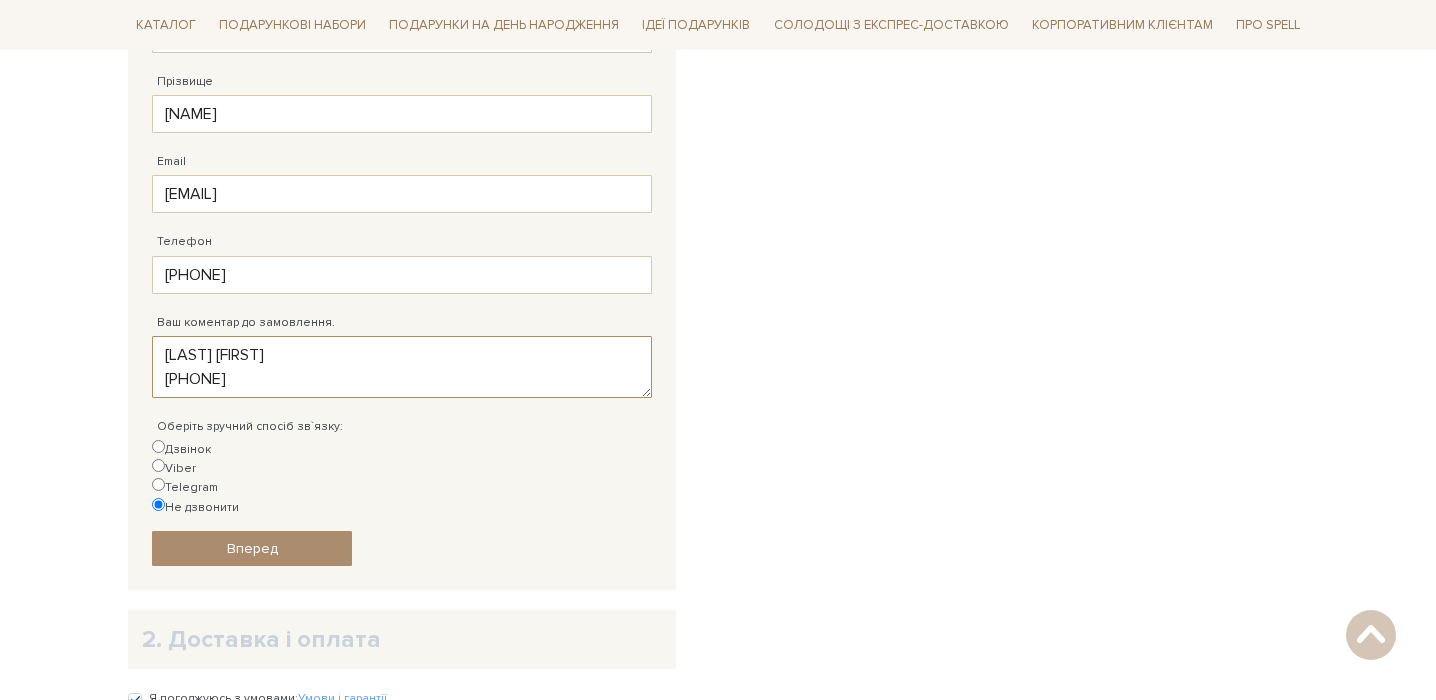 scroll, scrollTop: 144, scrollLeft: 0, axis: vertical 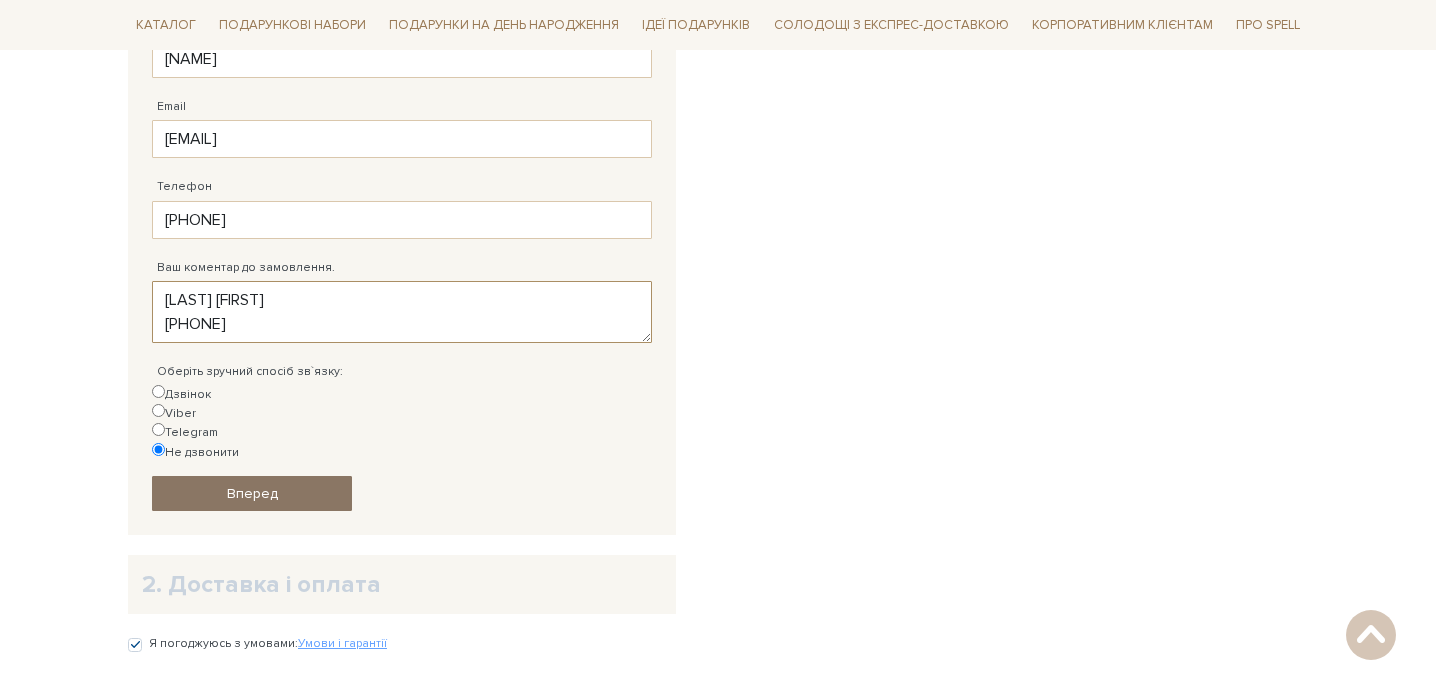 type on "це подарунок для колеги
для отримання її дані ось
Місто [CITY]
Поштомат 32423
[LAST] [FIRST]
[PHONE]" 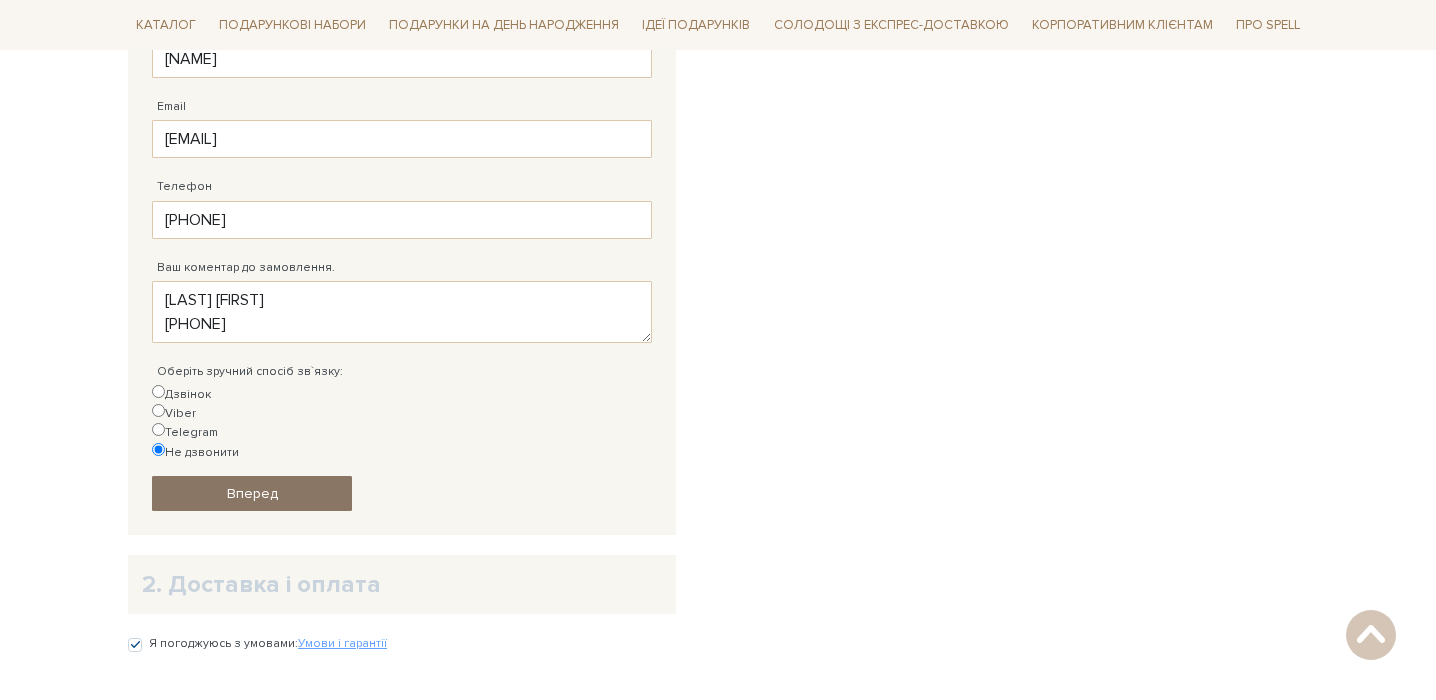 click on "Вперед" at bounding box center [252, 493] 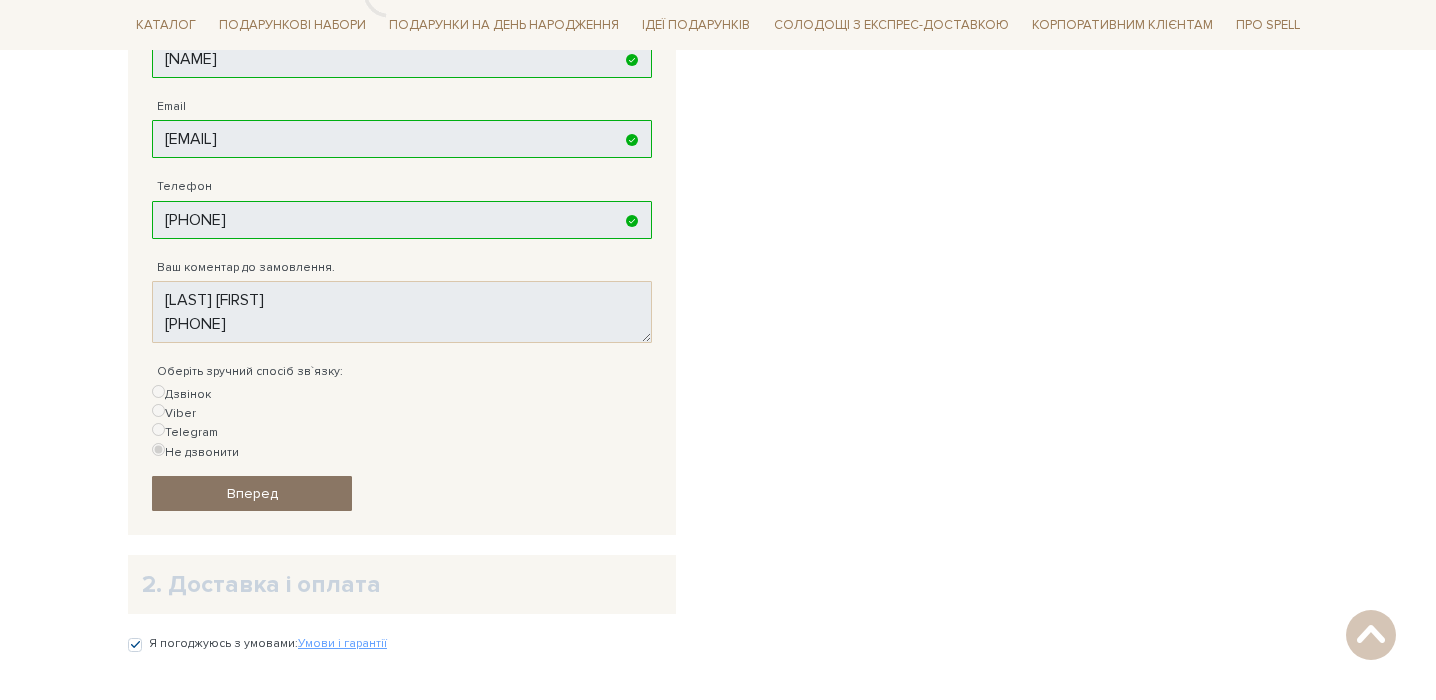 scroll, scrollTop: 389, scrollLeft: 0, axis: vertical 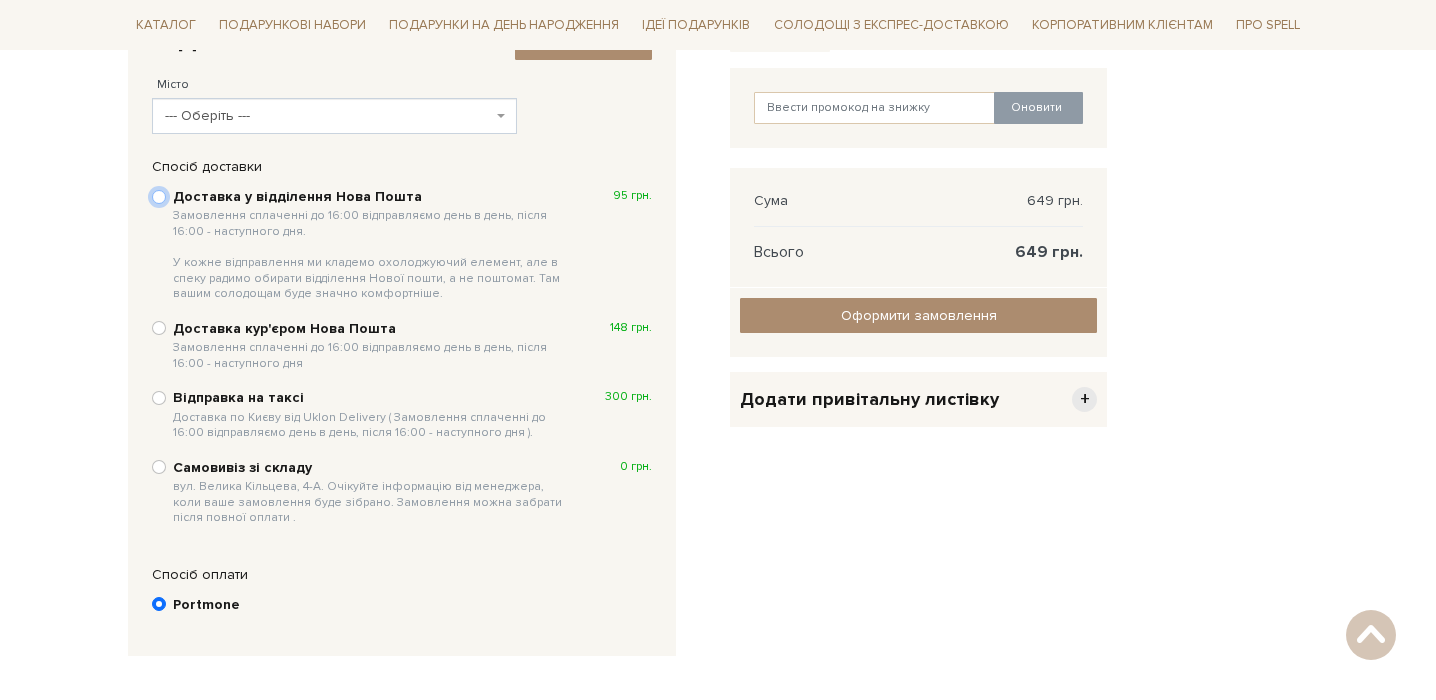 click on "Доставка у відділення Нова Пошта                                                                             Замовлення сплаченні до 16:00 відправляємо день в день, після 16:00 - наступного дня.
У кожне відправлення ми кладемо охолоджуючий елемент, але в спеку радимо обирати відділення Нової пошти, а не поштомат. Там вашим солодощам буде значно комфортніше.
95 грн." at bounding box center [159, 197] 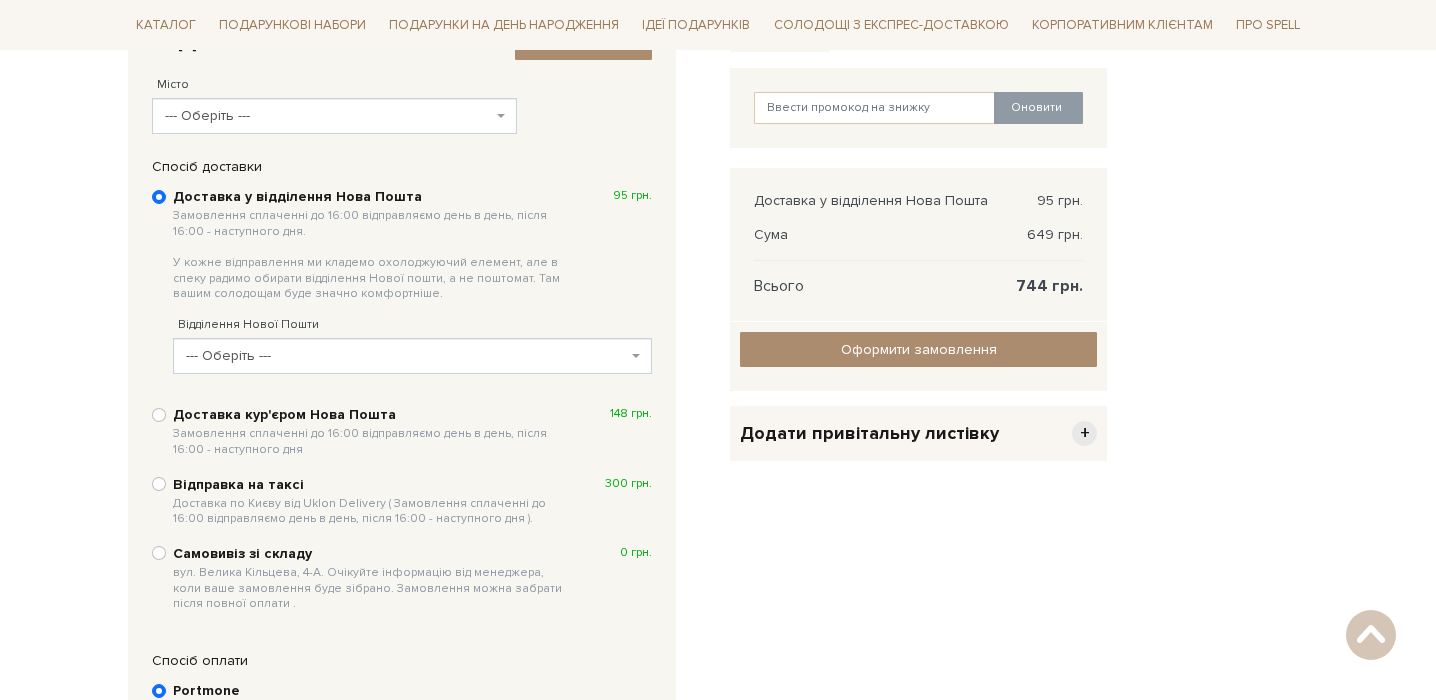 click on "--- Оберіть ---" at bounding box center (328, 116) 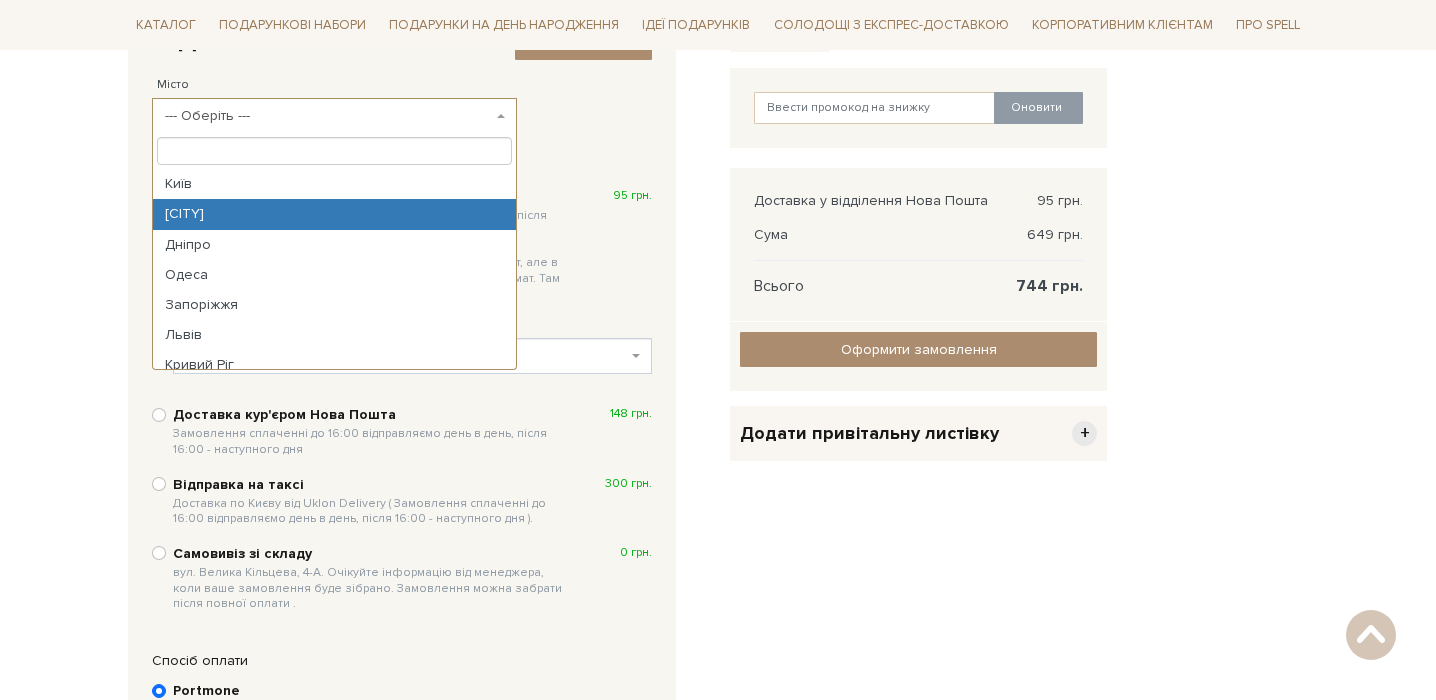 select on "[CITY]" 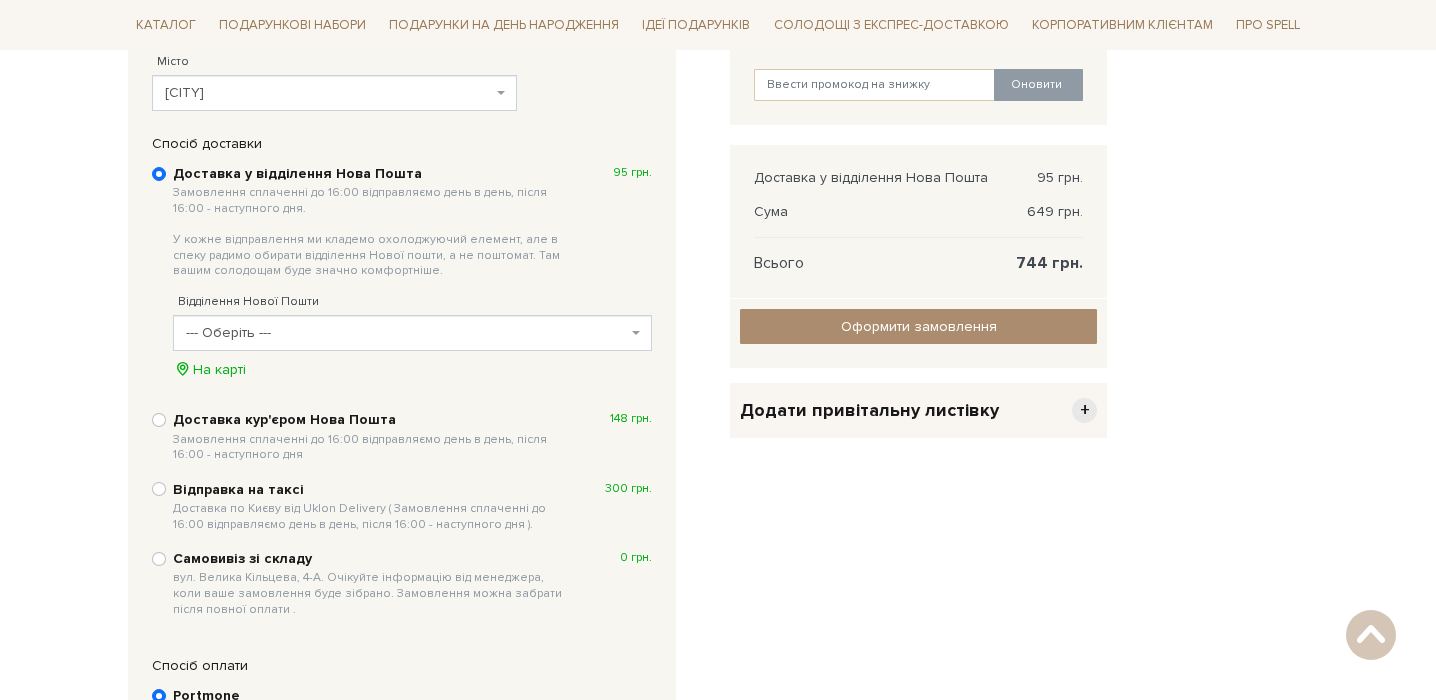 scroll, scrollTop: 417, scrollLeft: 0, axis: vertical 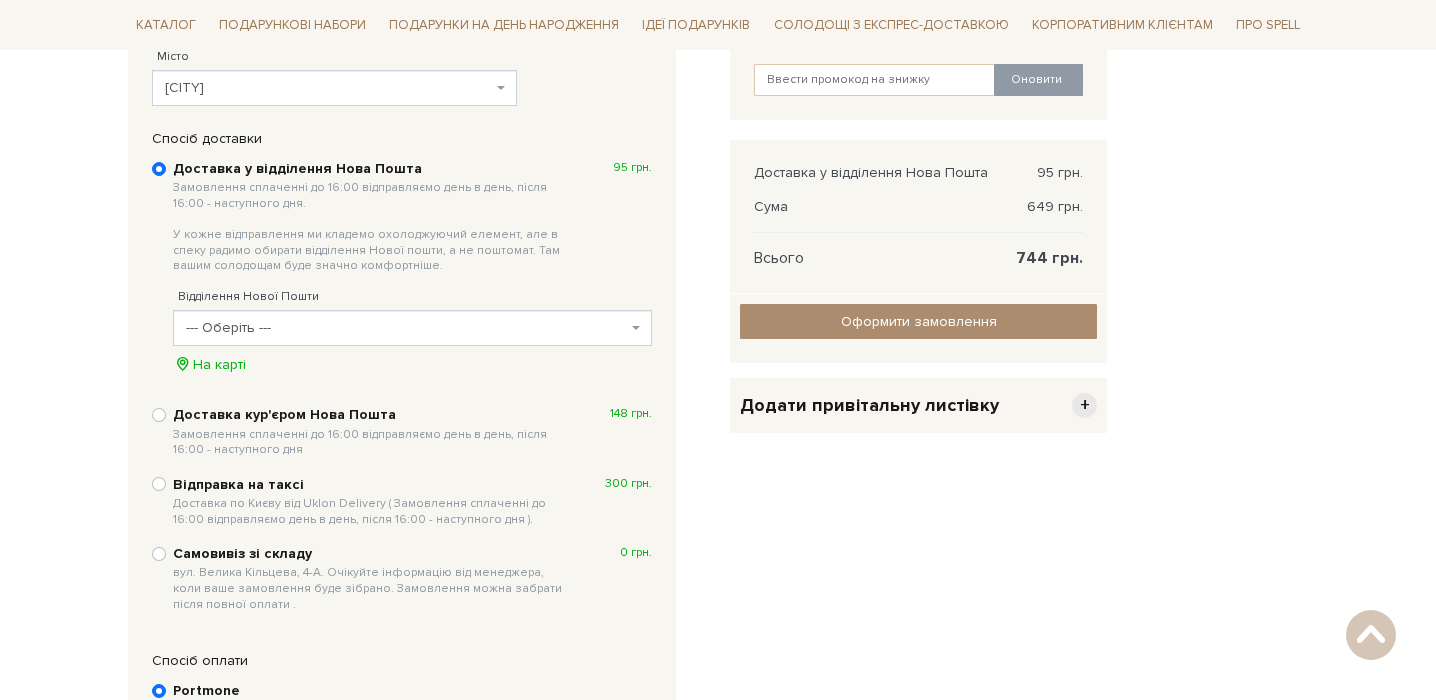 click on "--- Оберіть ---" at bounding box center [406, 328] 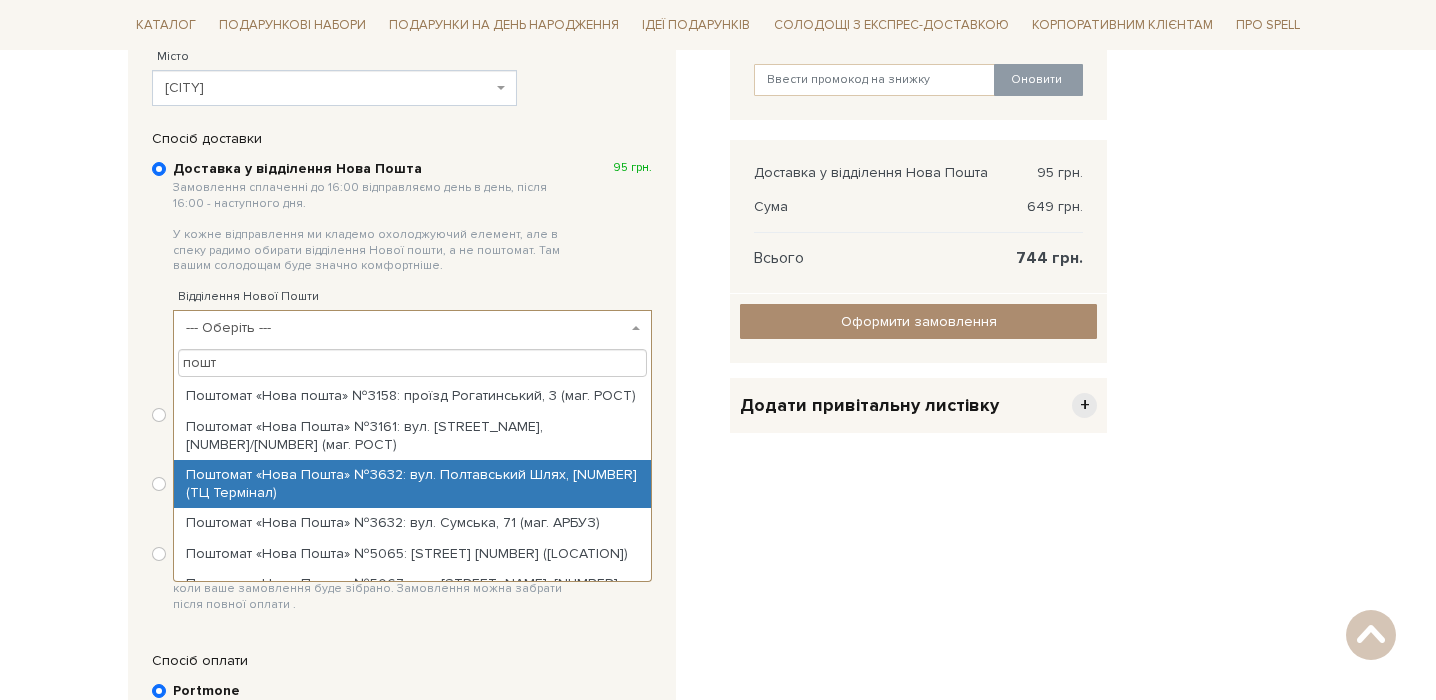type on "пошто" 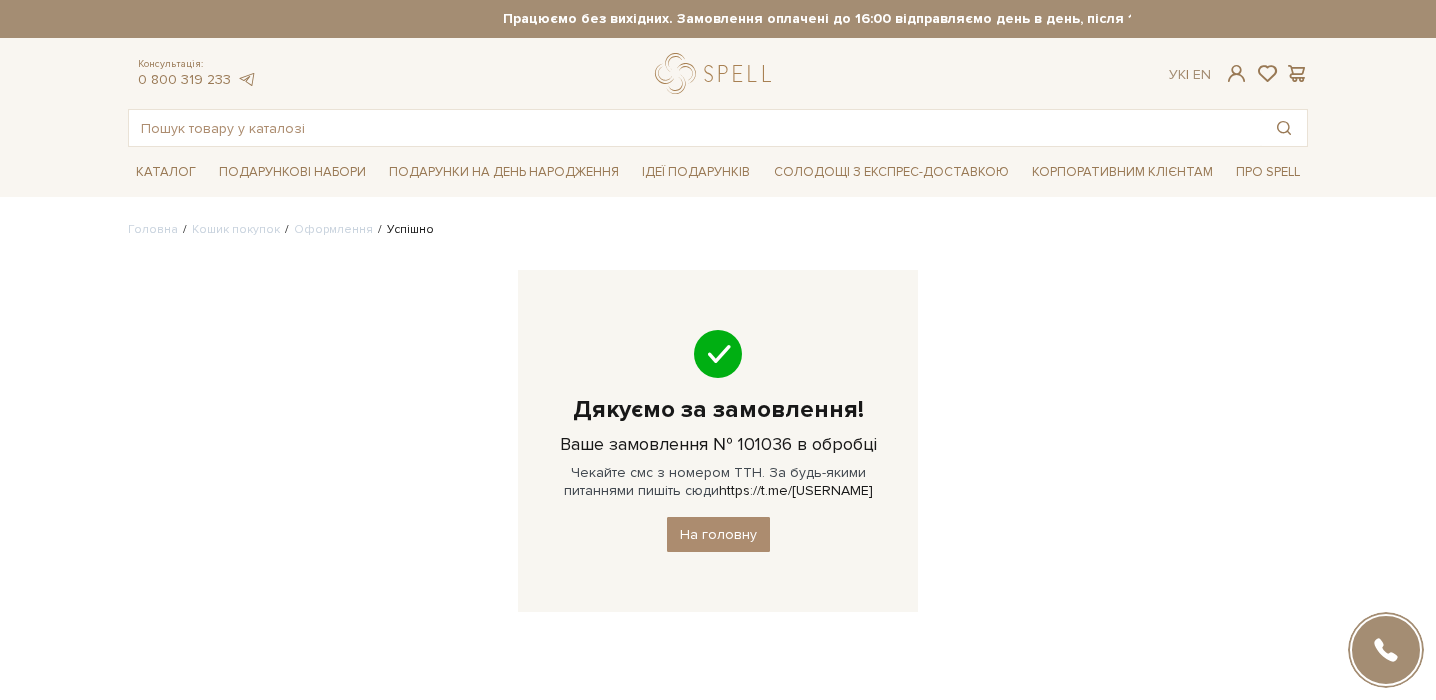 scroll, scrollTop: 0, scrollLeft: 0, axis: both 